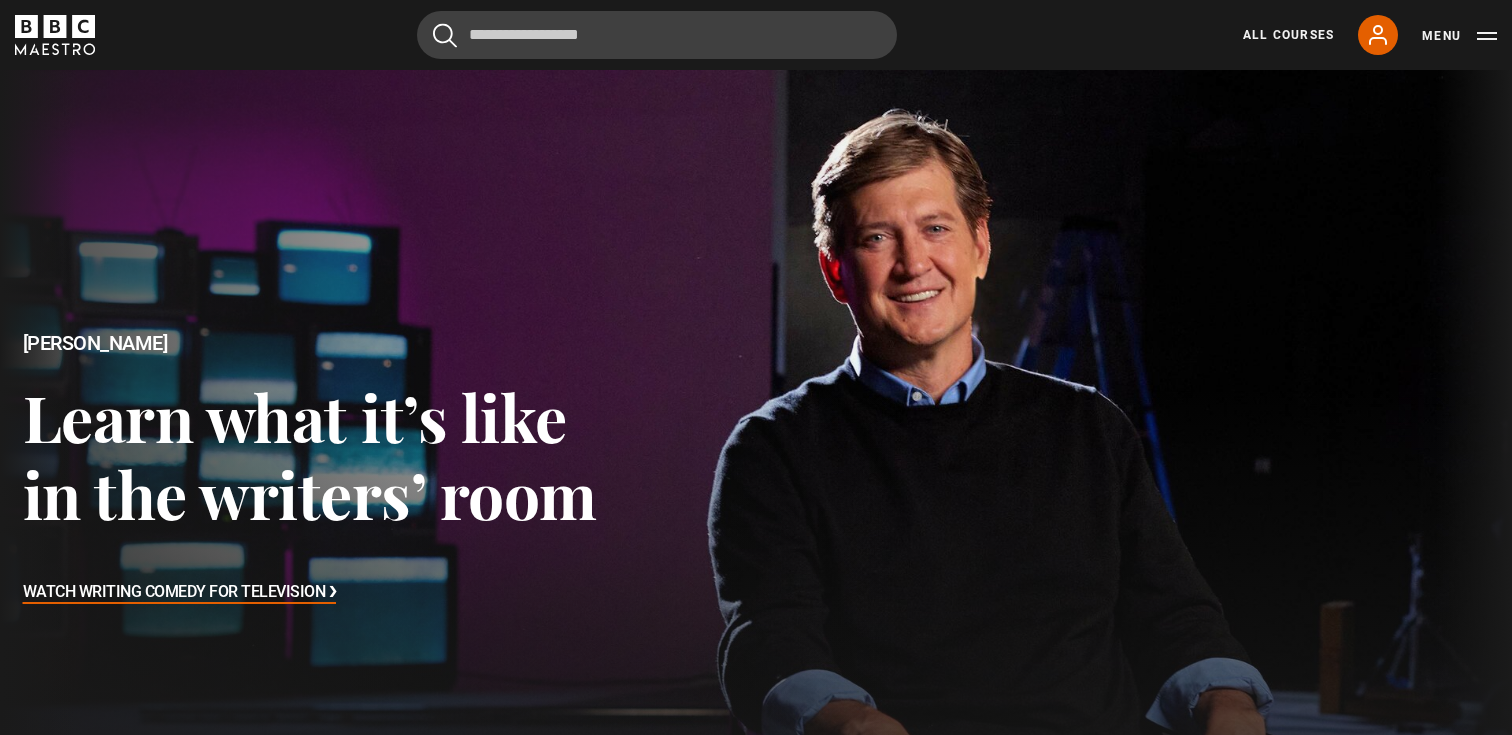 scroll, scrollTop: 694, scrollLeft: 0, axis: vertical 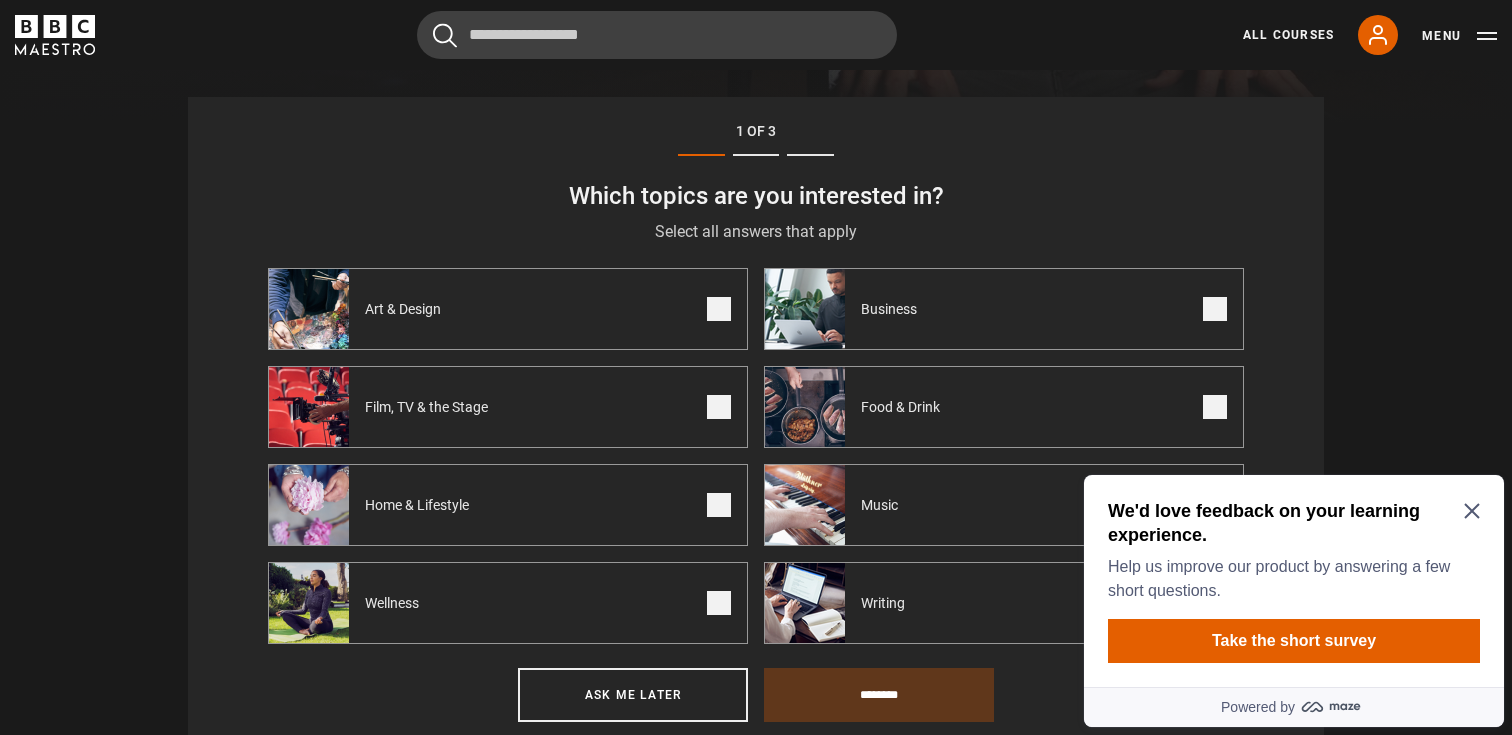 click on "Business" at bounding box center [1004, 309] 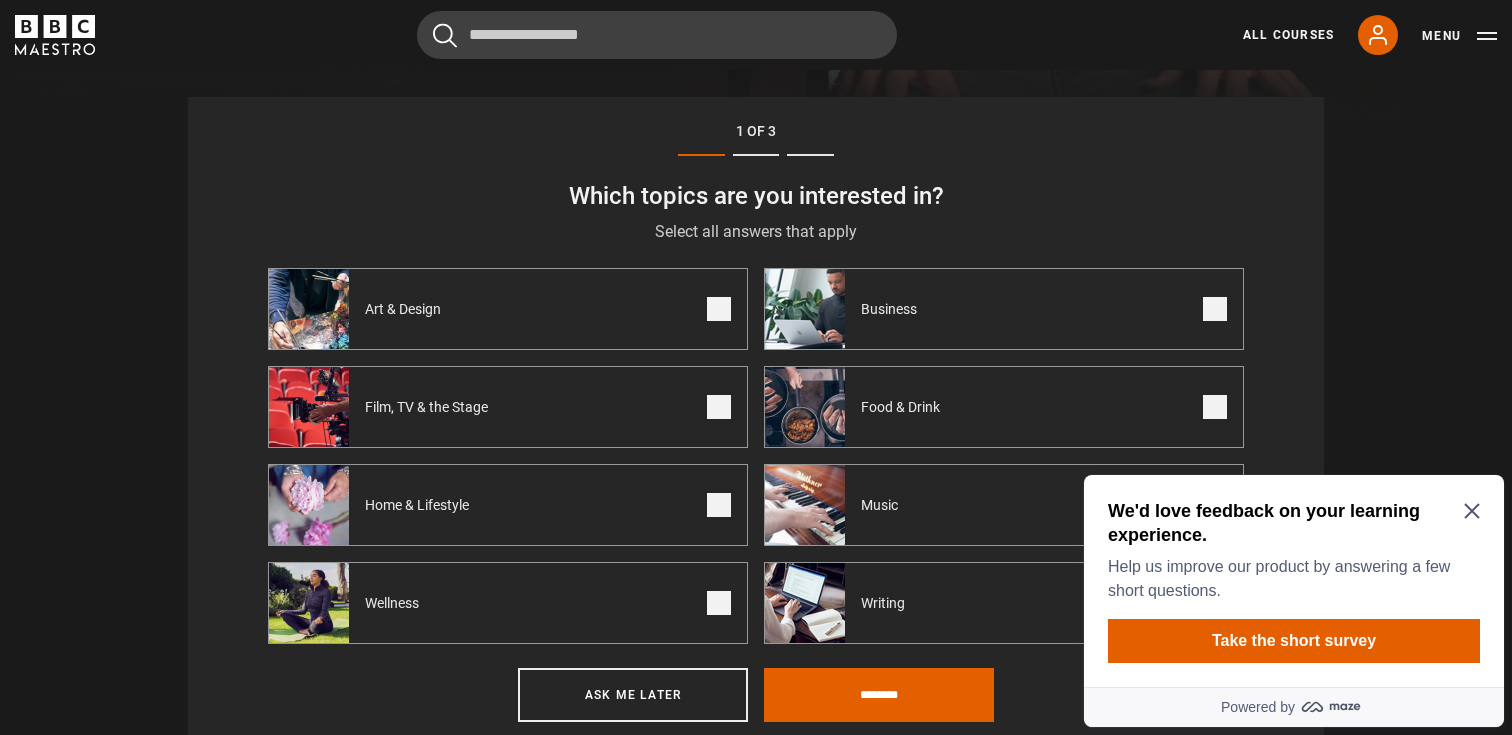 click 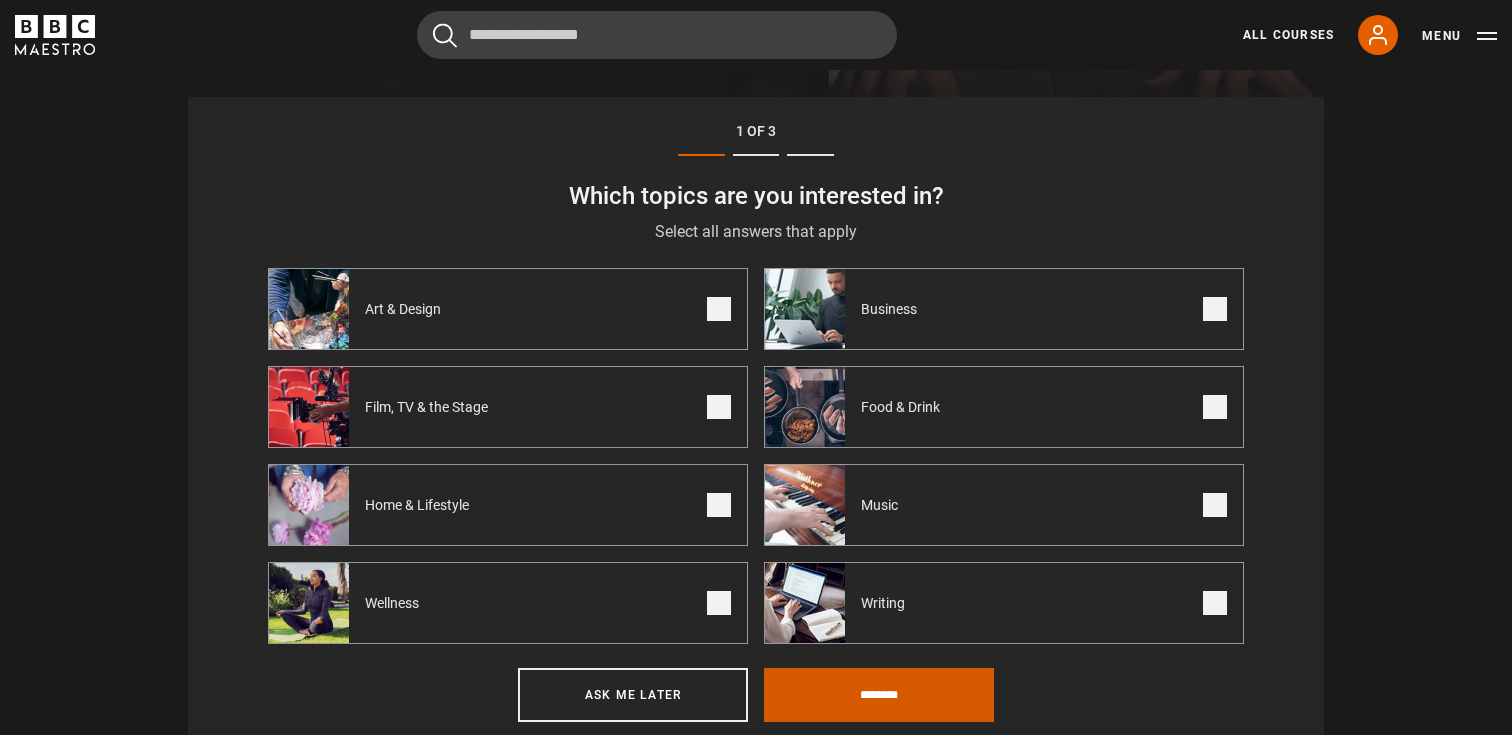 click on "********" at bounding box center (879, 695) 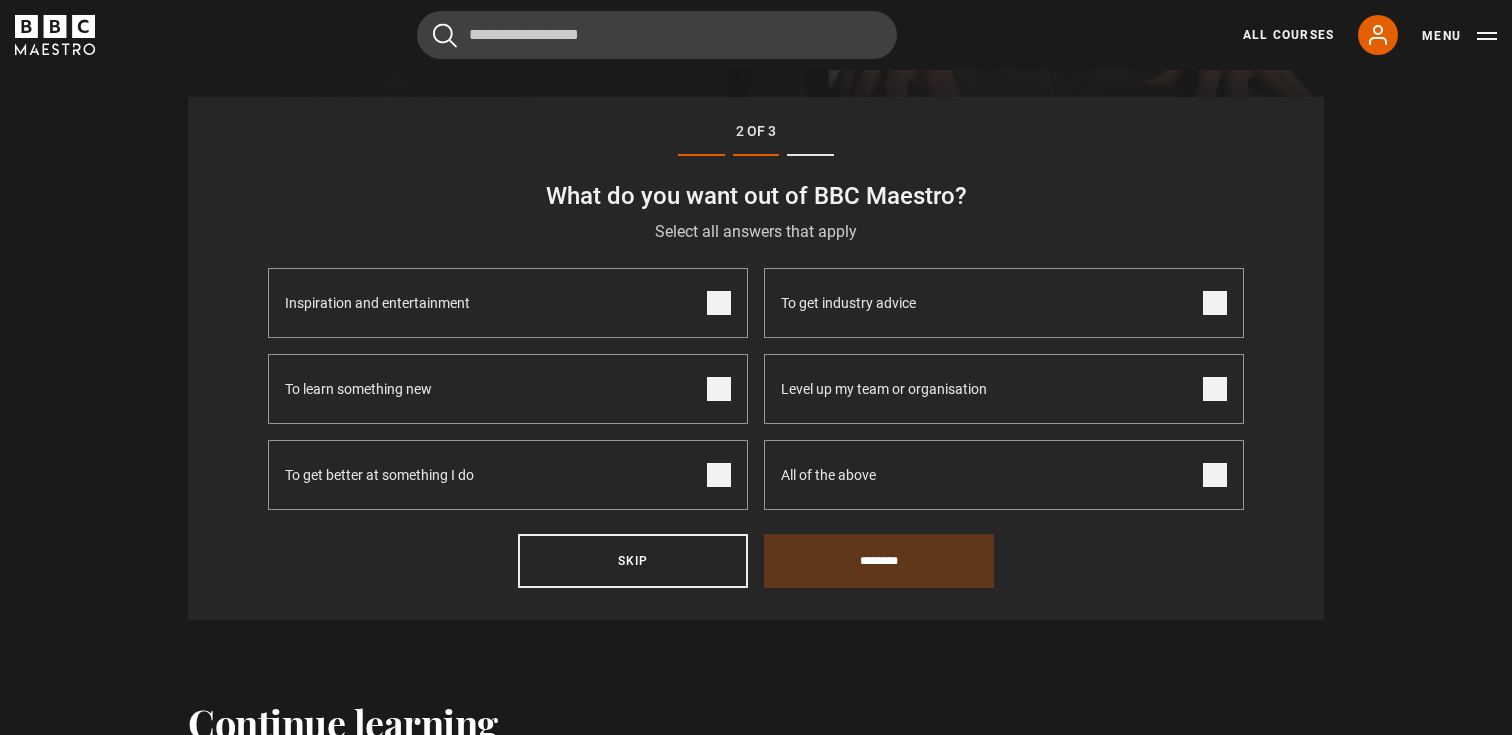 scroll, scrollTop: 694, scrollLeft: 0, axis: vertical 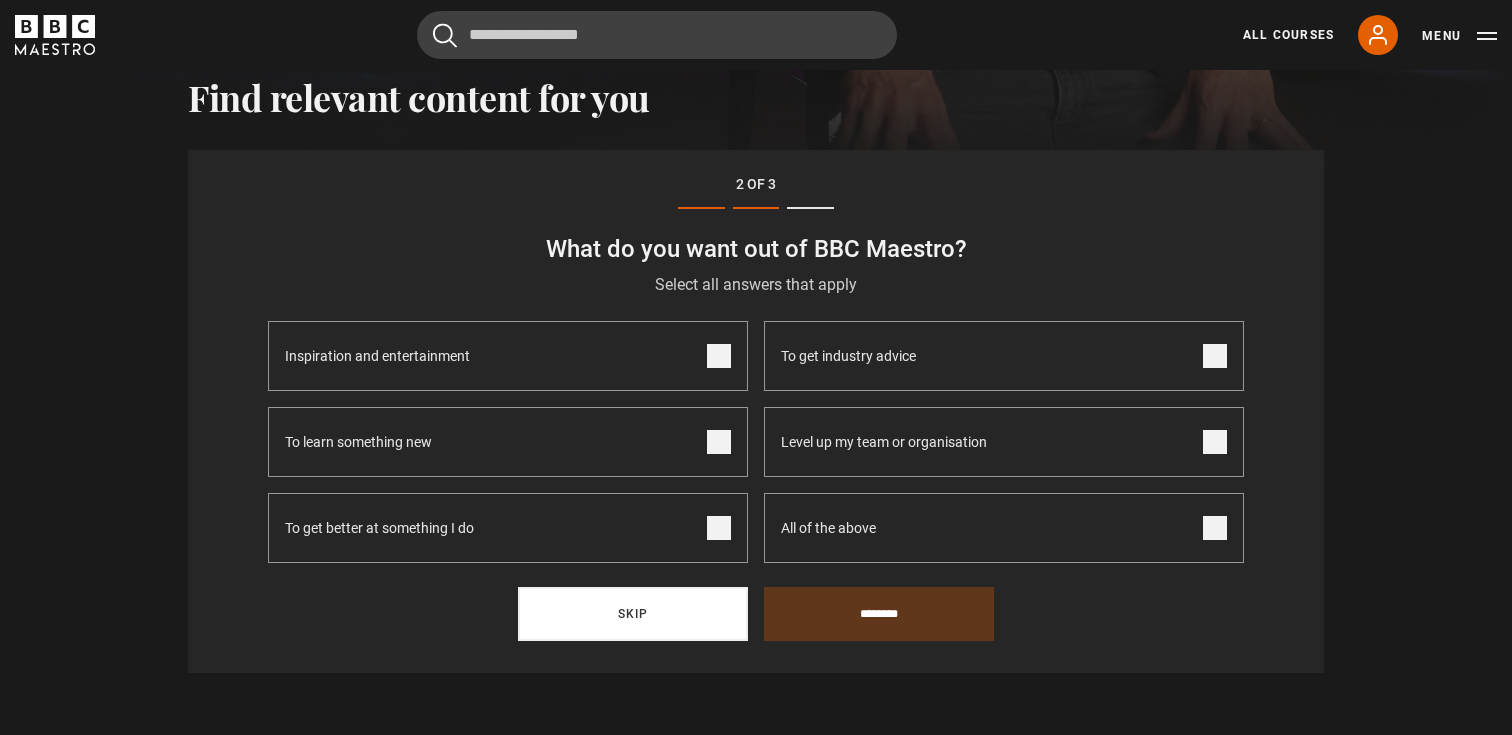 click on "Skip" at bounding box center [633, 614] 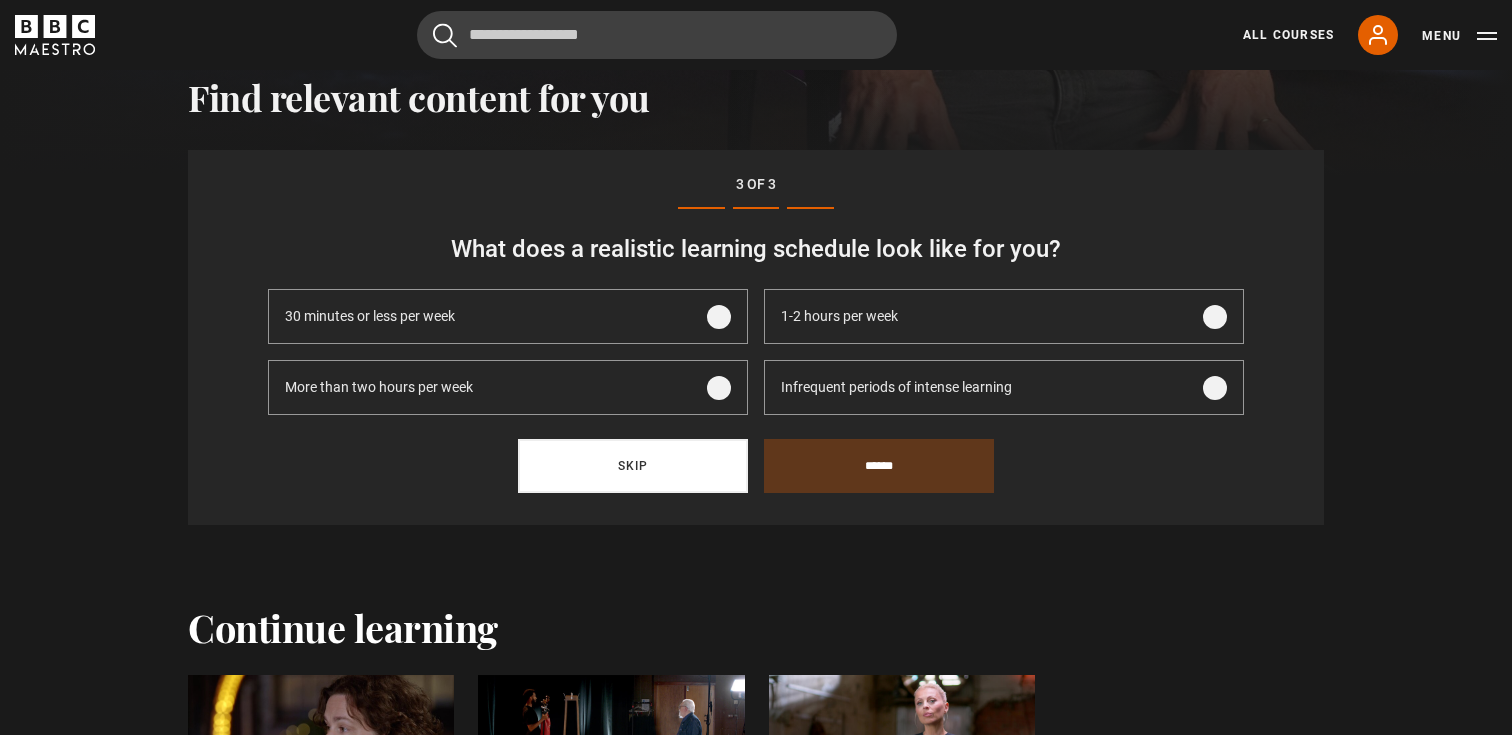 click on "Skip" at bounding box center [633, 466] 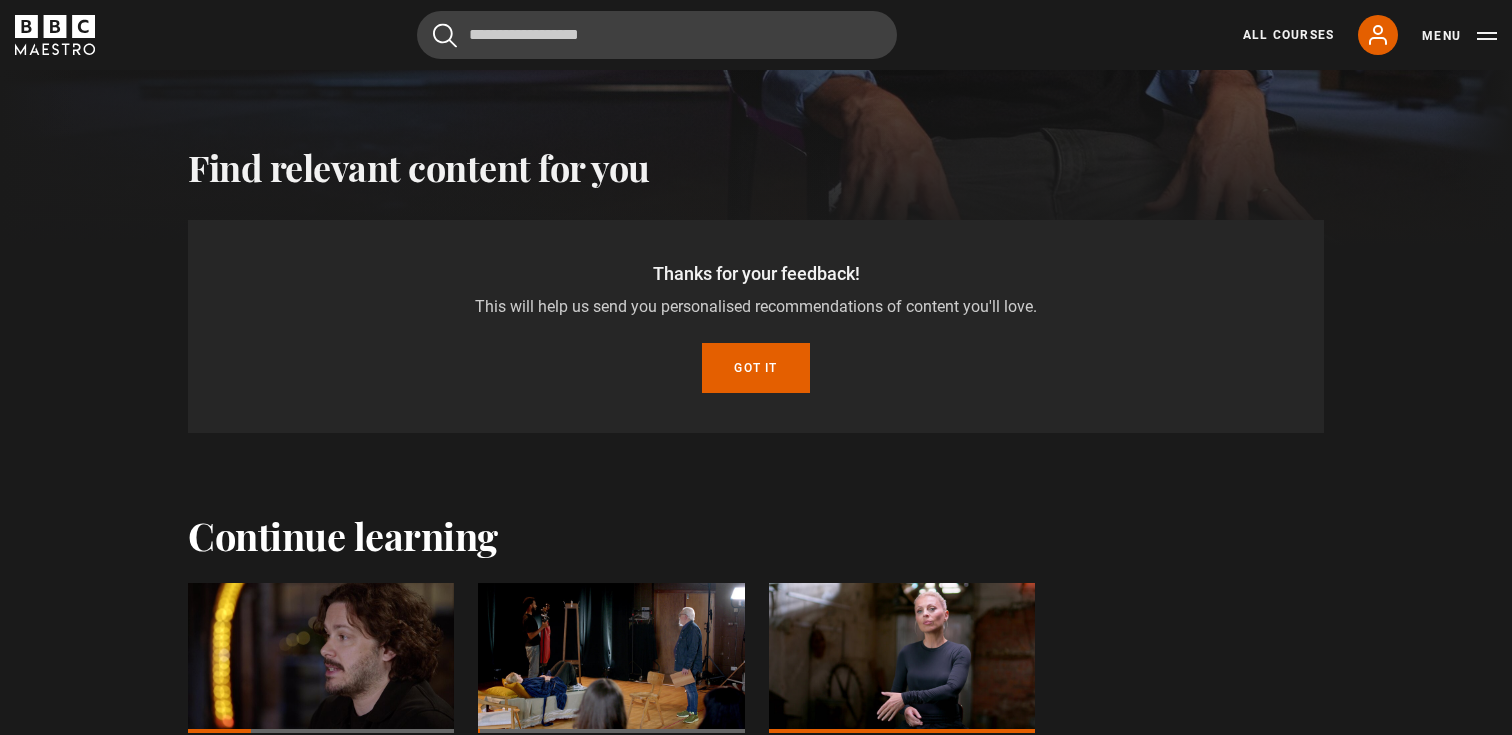 scroll, scrollTop: 620, scrollLeft: 0, axis: vertical 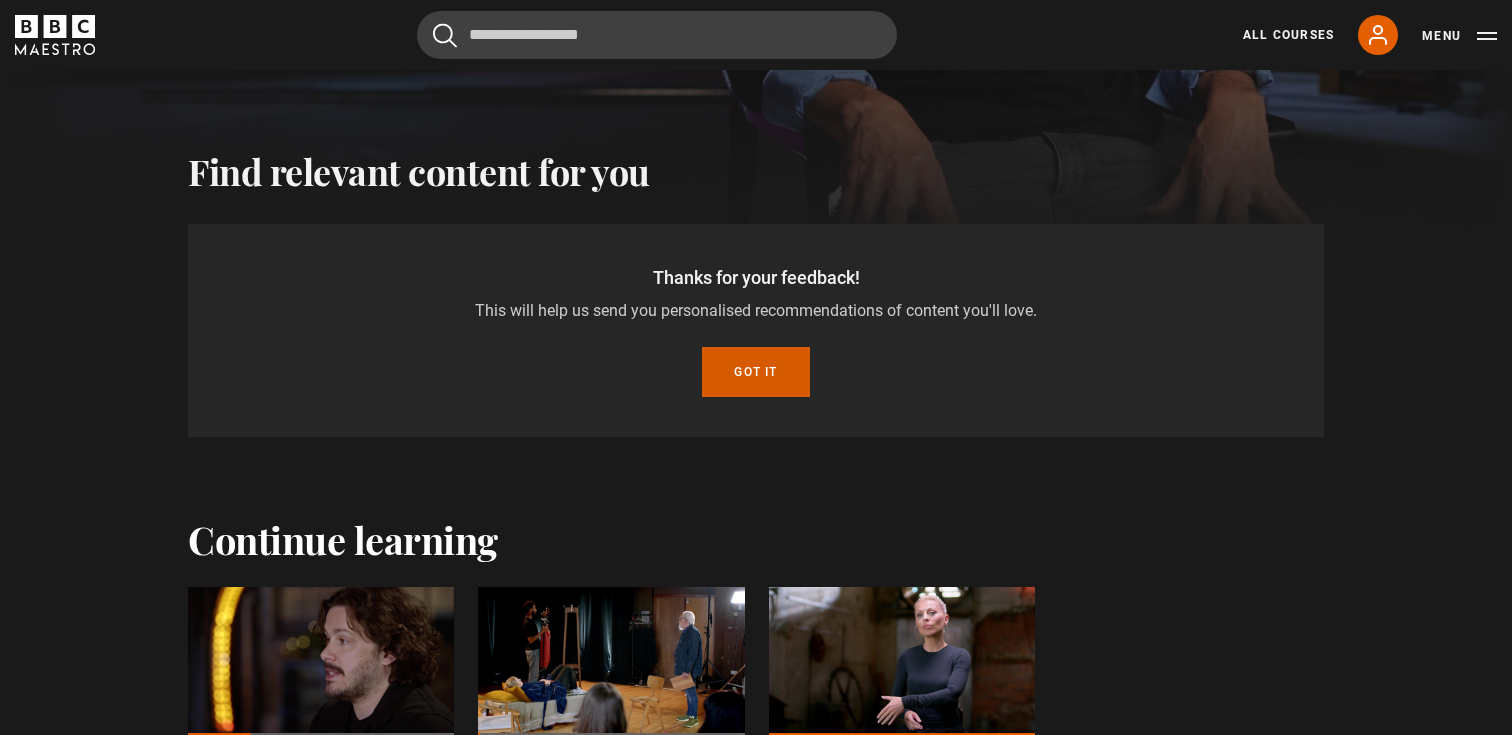 click on "Got it" at bounding box center (755, 372) 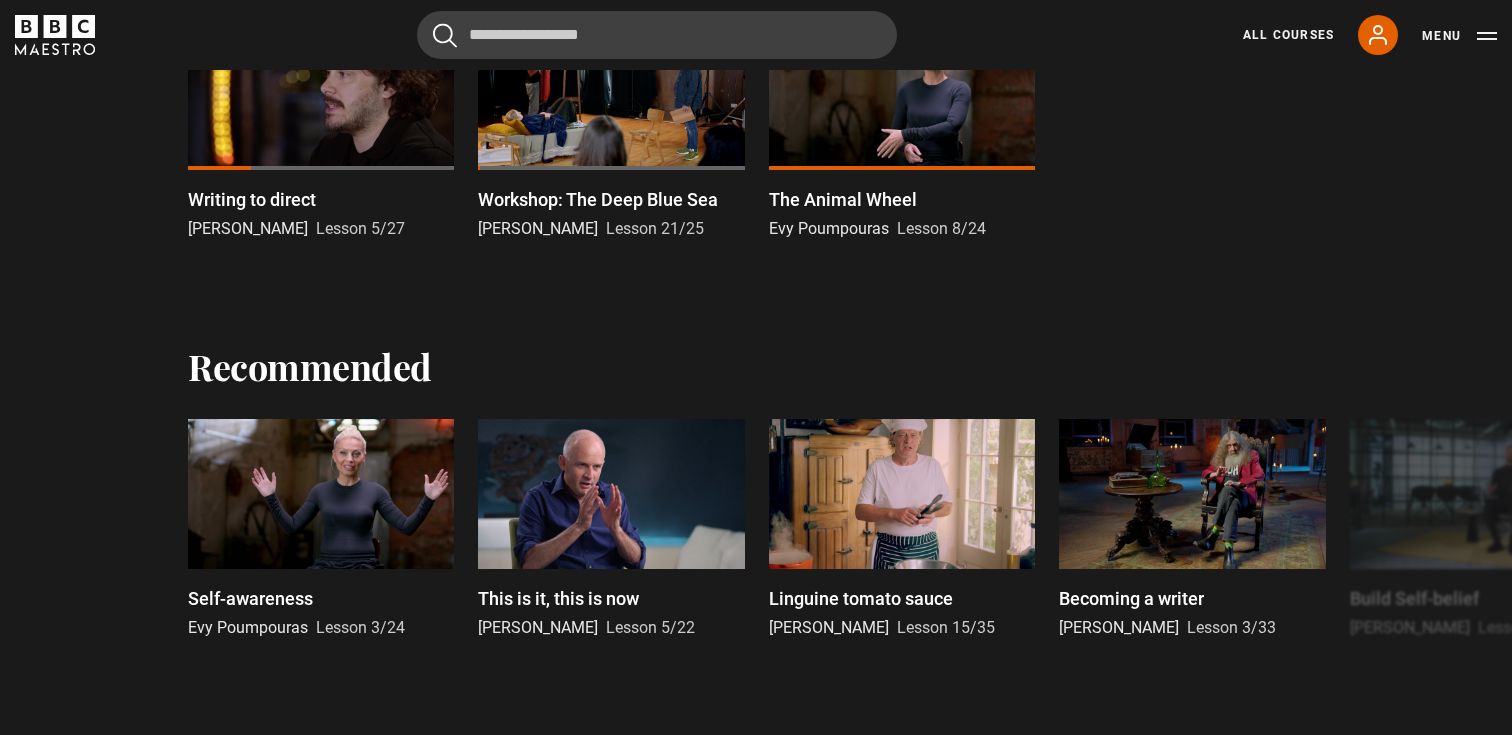 scroll, scrollTop: 947, scrollLeft: 0, axis: vertical 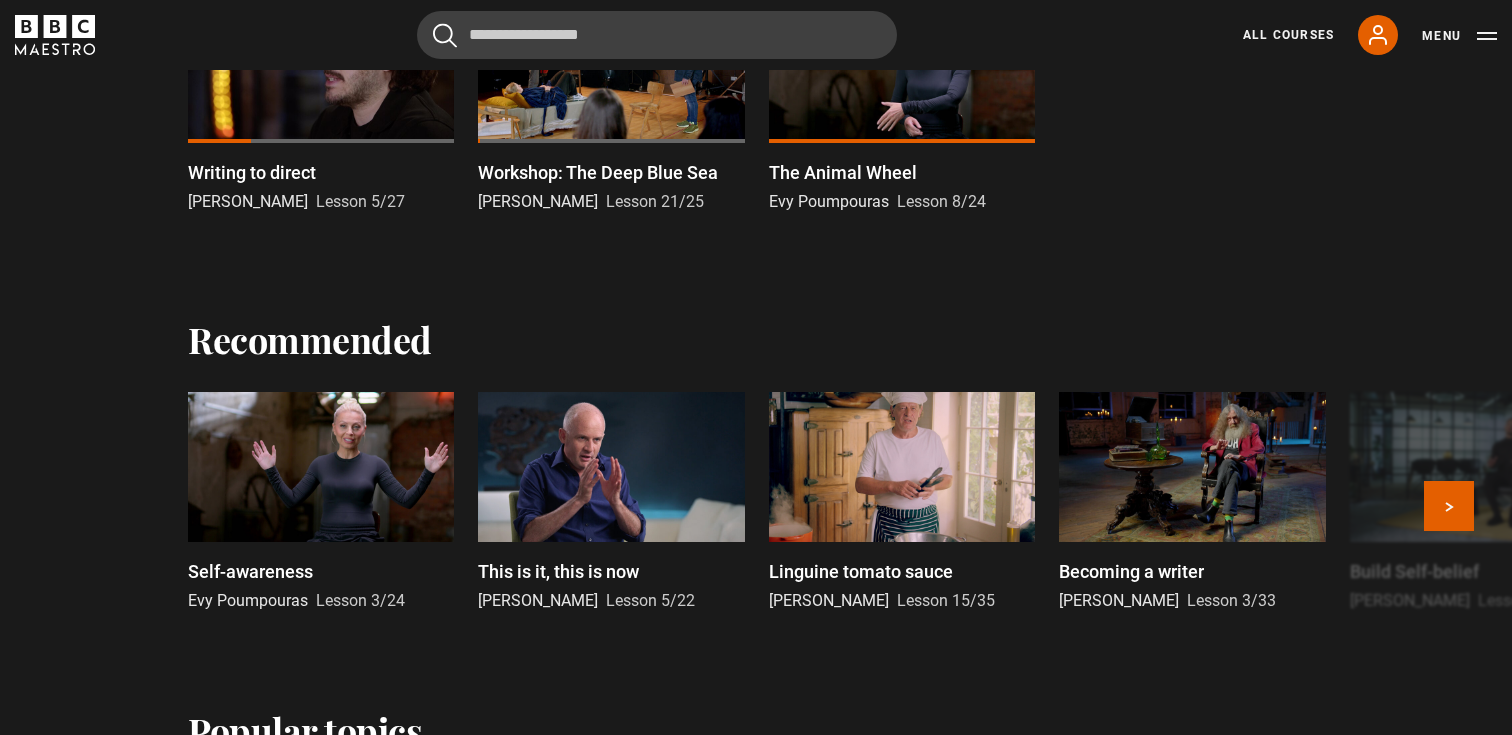 click at bounding box center (611, 467) 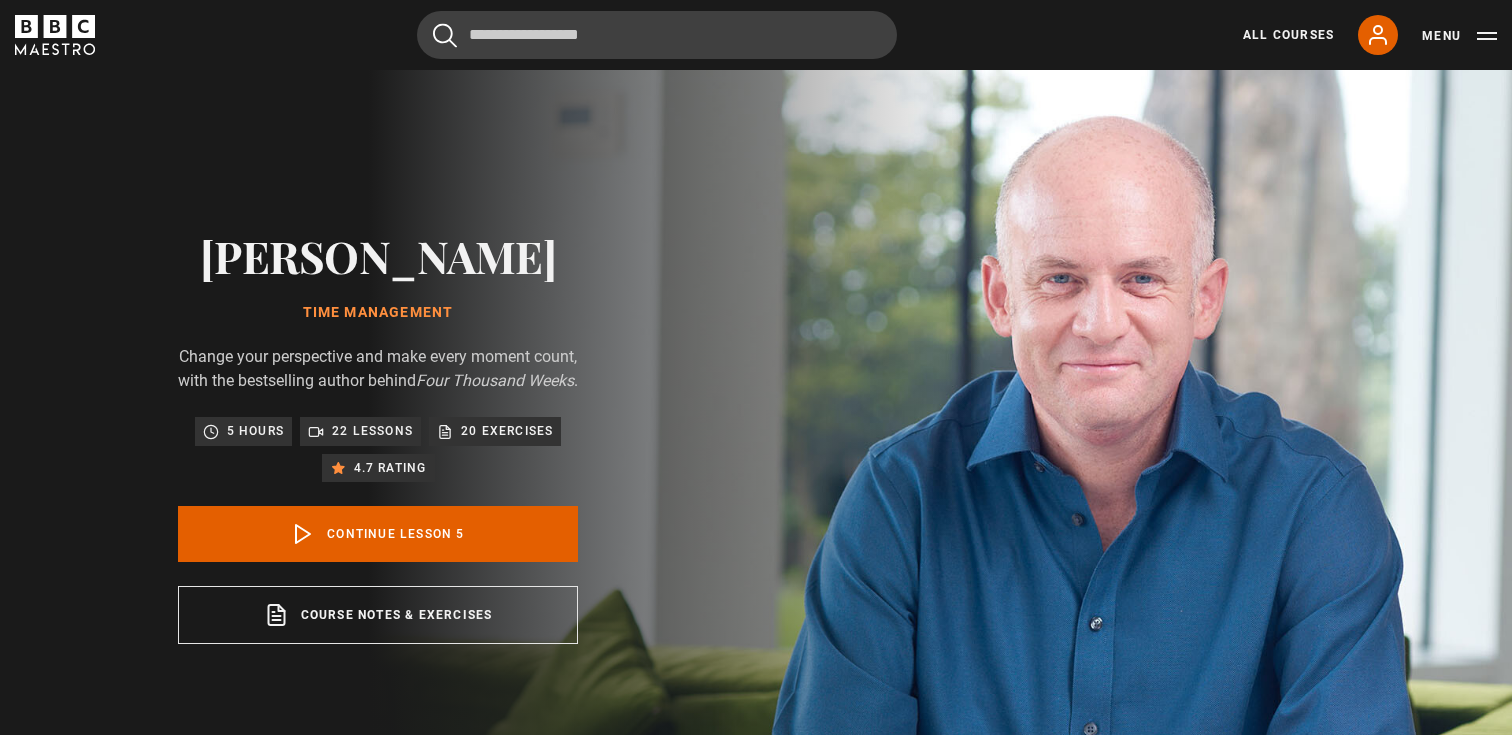 scroll, scrollTop: 828, scrollLeft: 0, axis: vertical 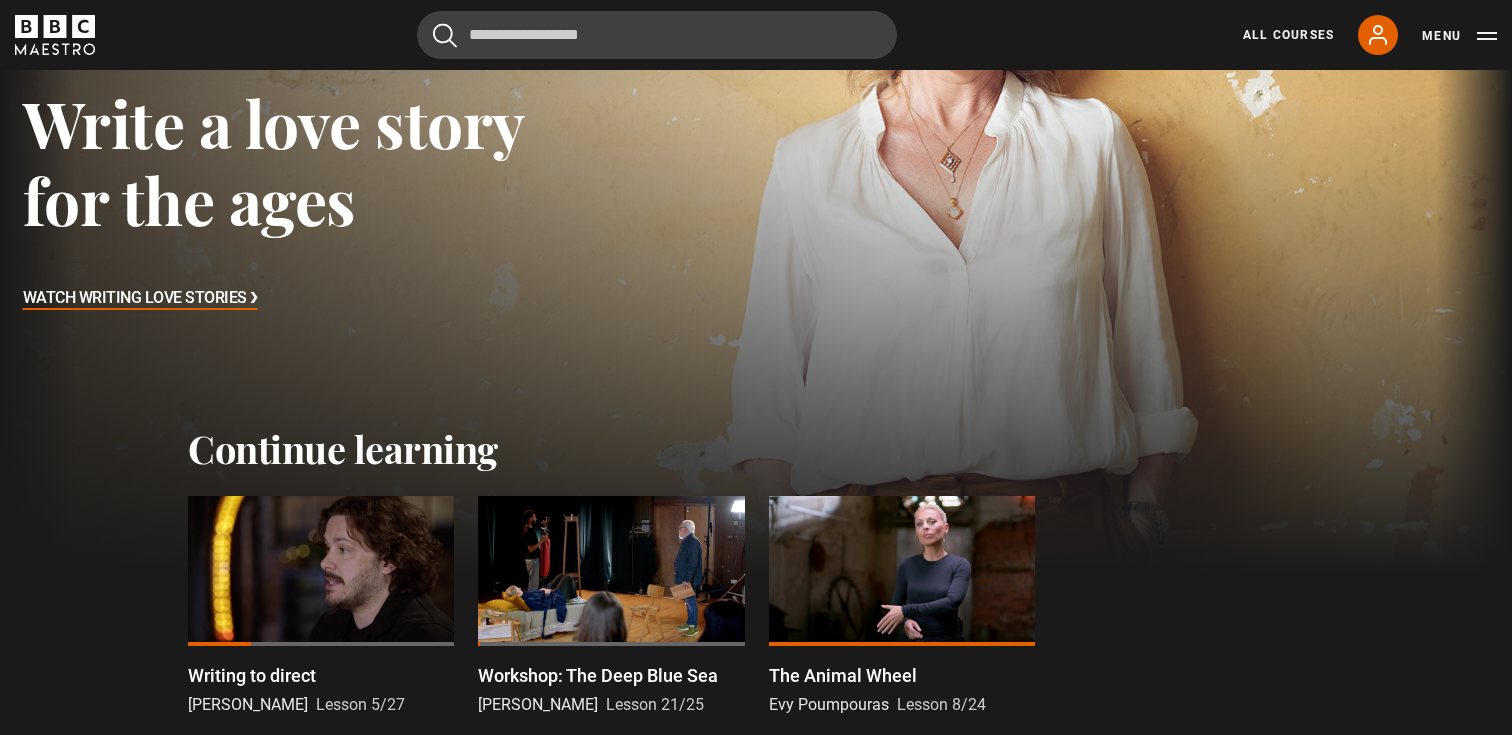 click 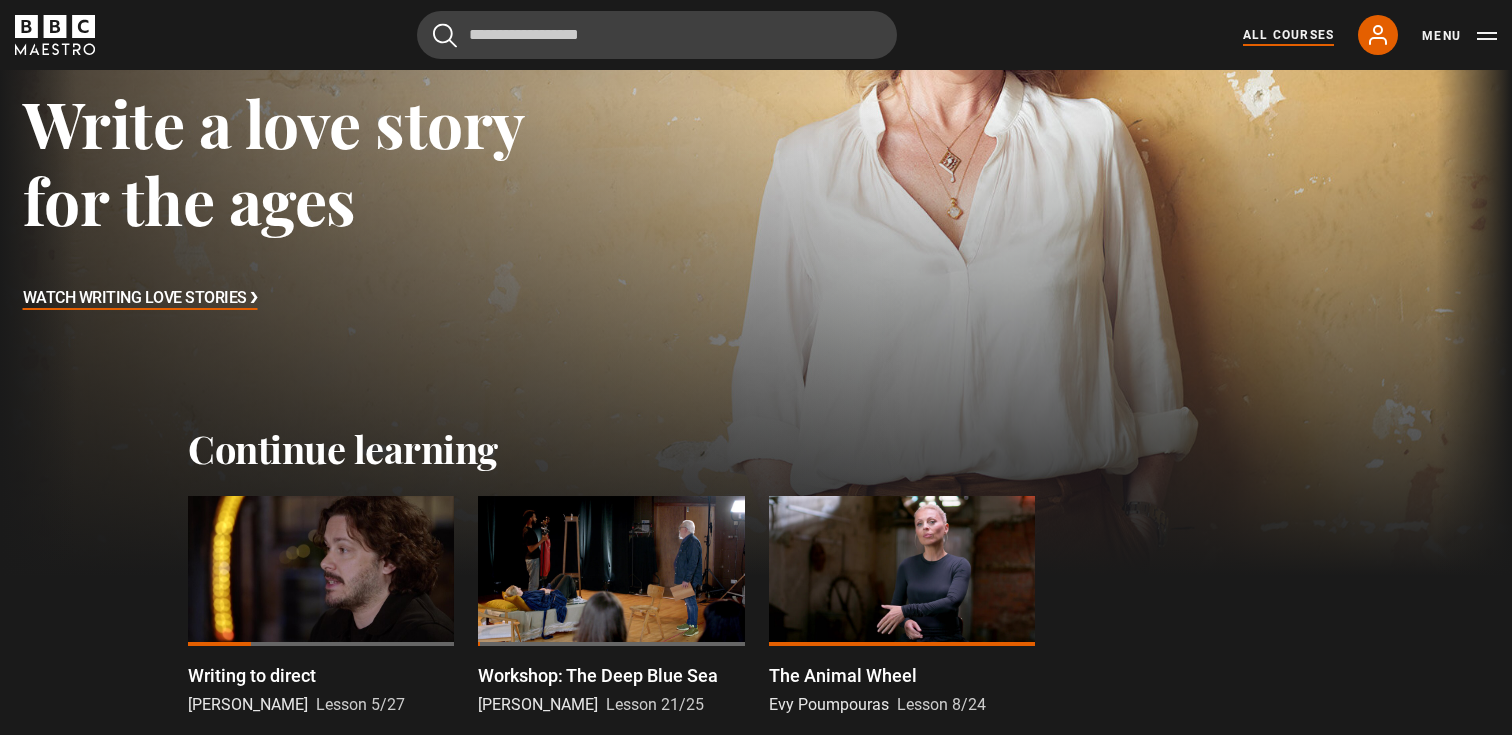 click on "All Courses" at bounding box center (1288, 35) 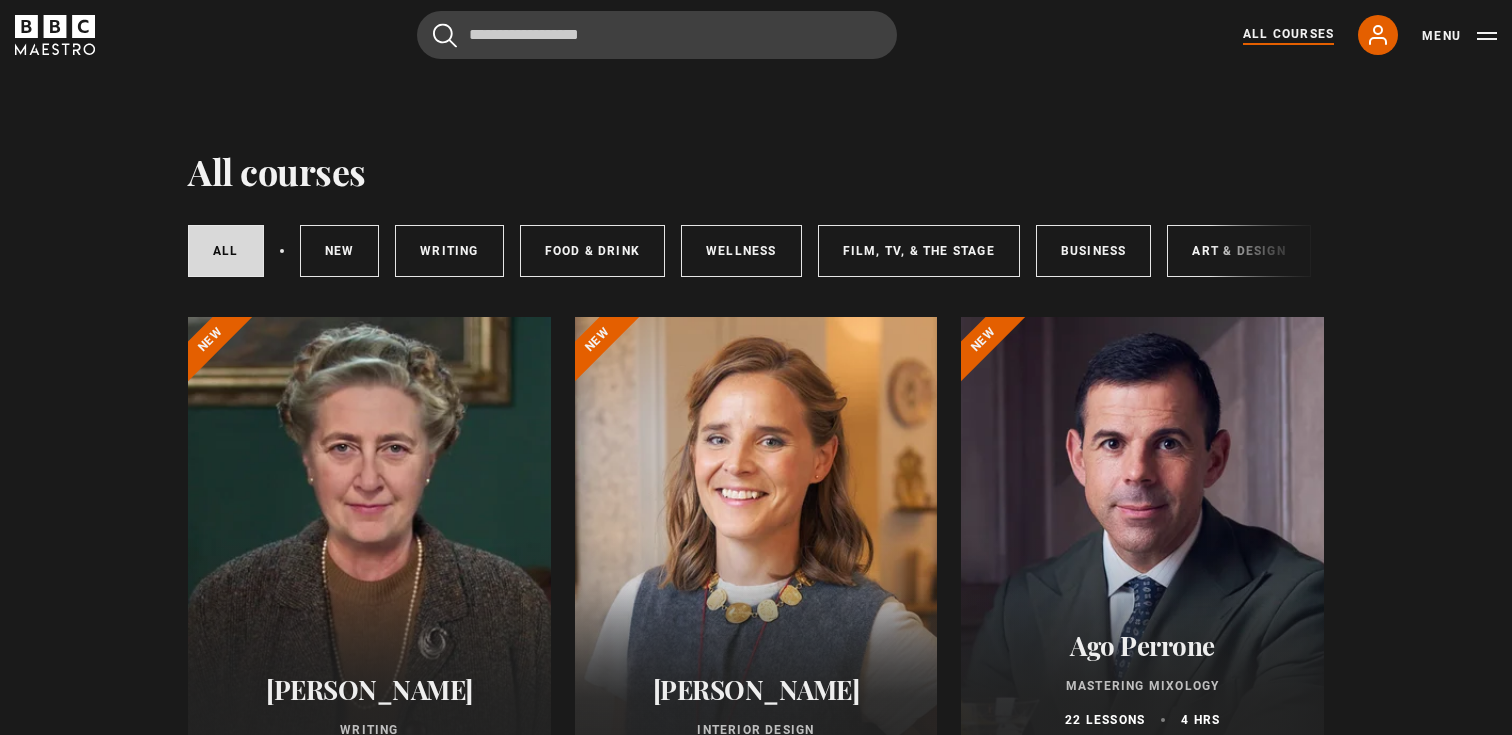 scroll, scrollTop: 0, scrollLeft: 0, axis: both 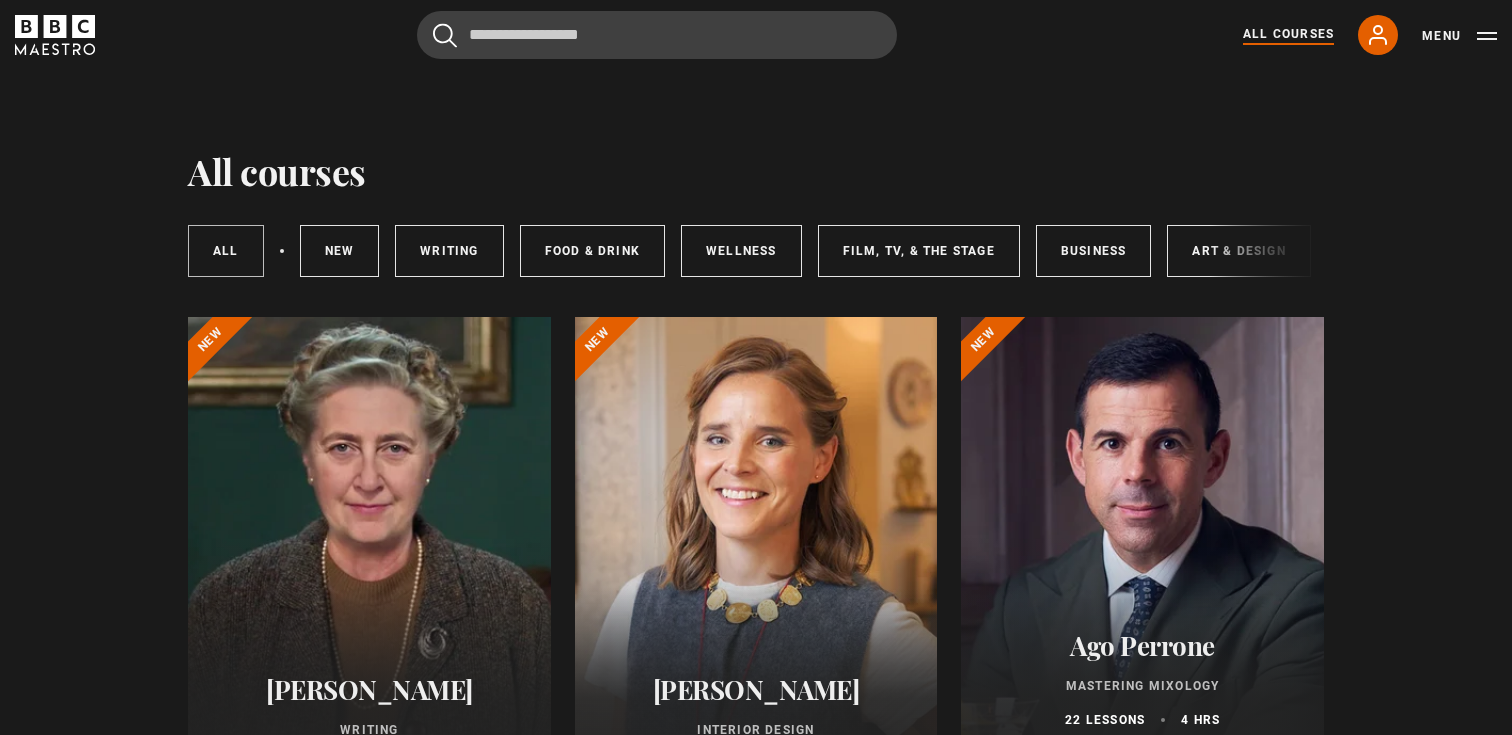 click on "All courses" at bounding box center [226, 251] 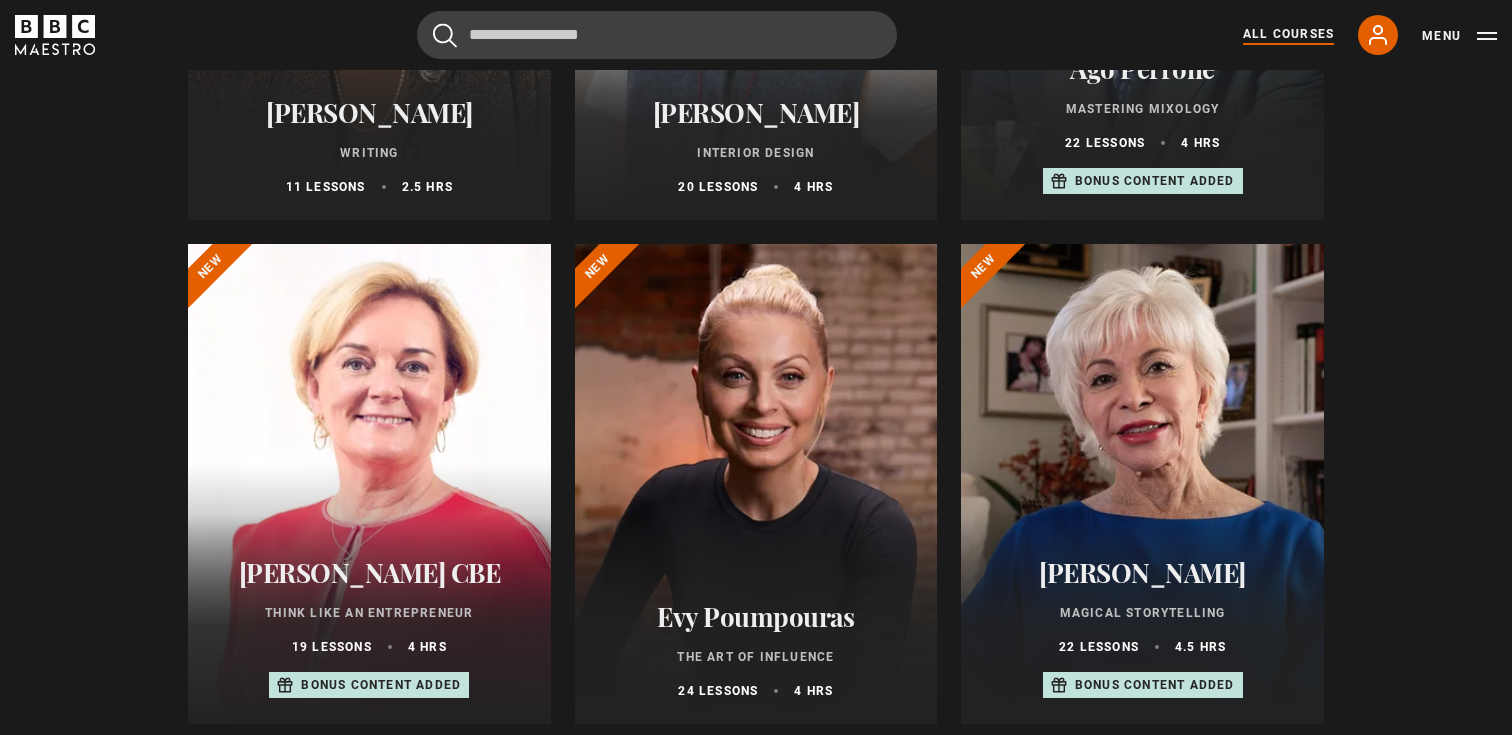 scroll, scrollTop: 662, scrollLeft: 0, axis: vertical 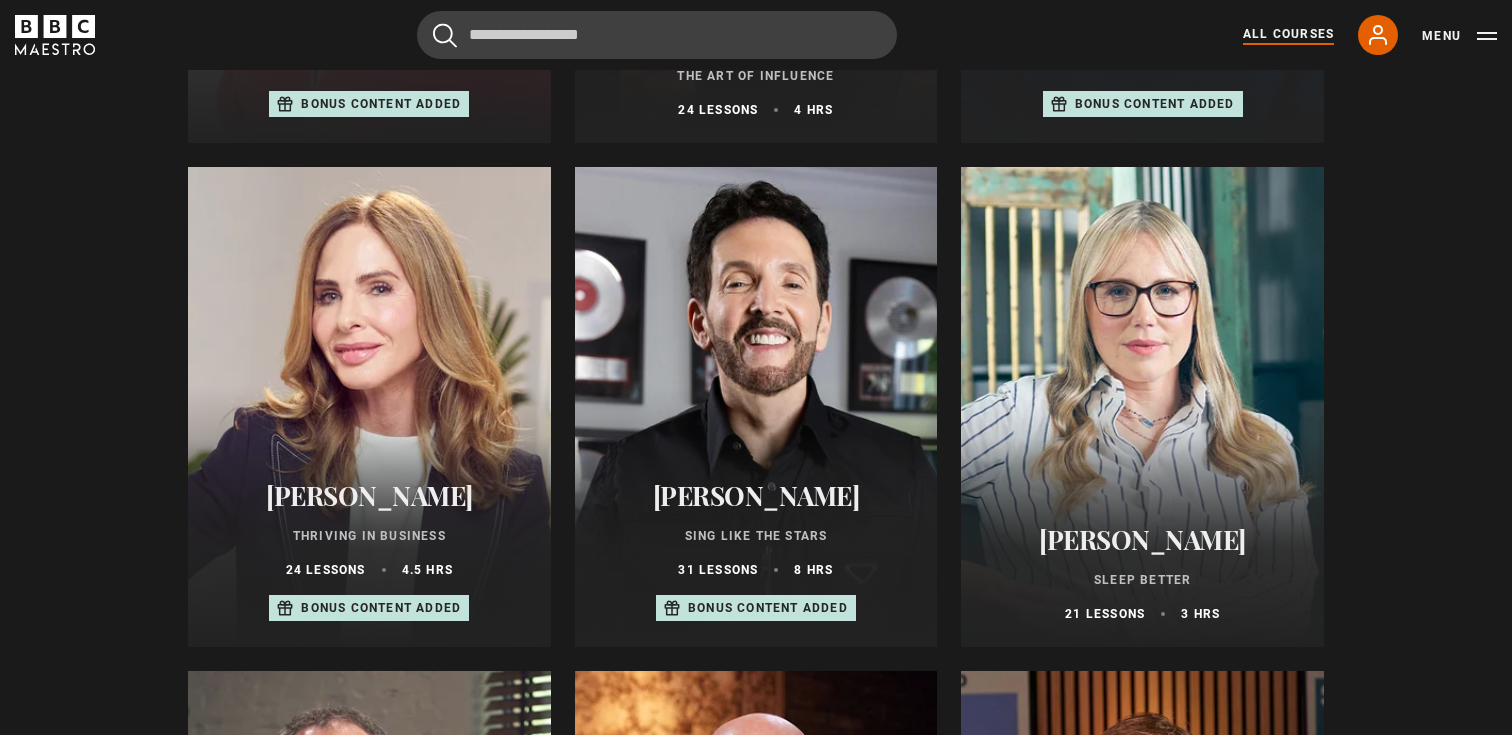 click at bounding box center (369, 407) 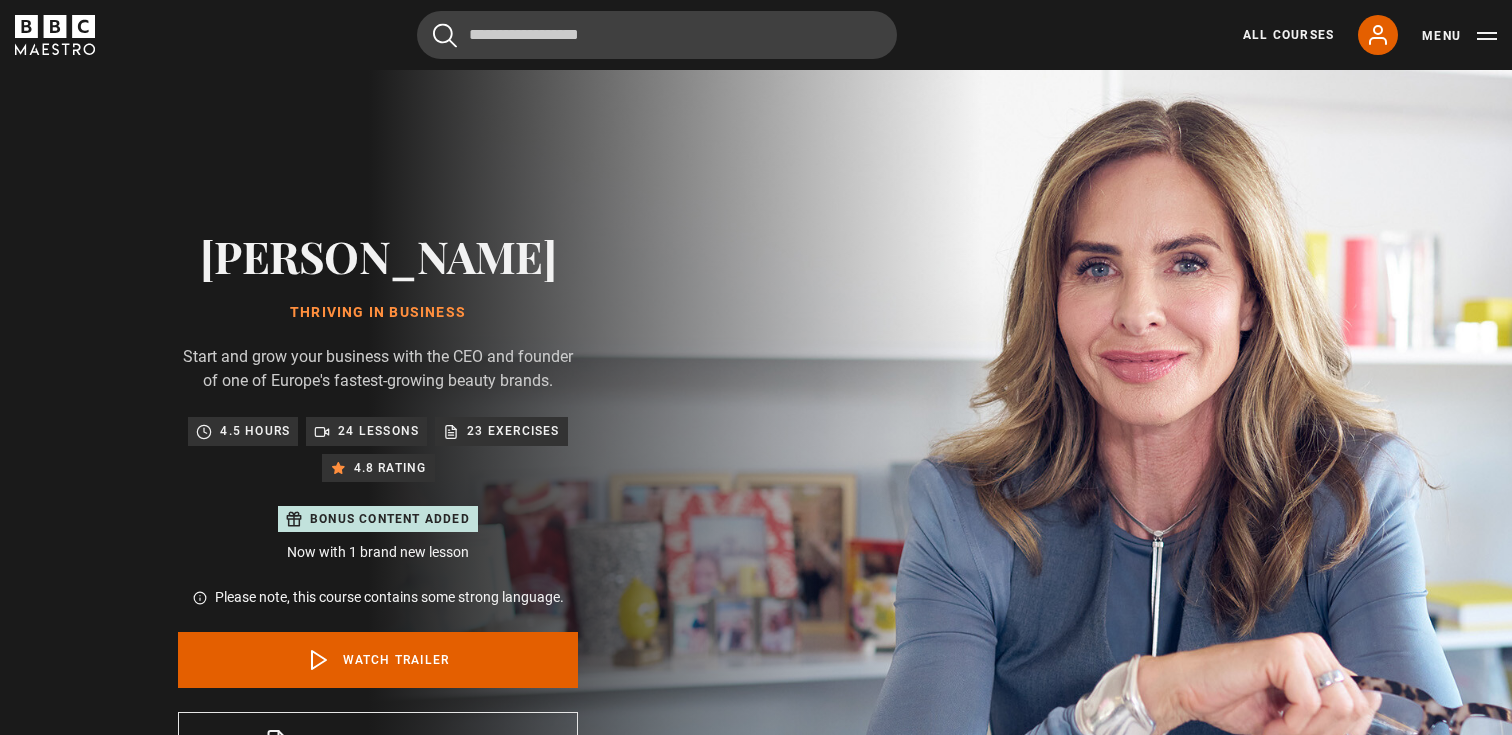 scroll, scrollTop: 0, scrollLeft: 0, axis: both 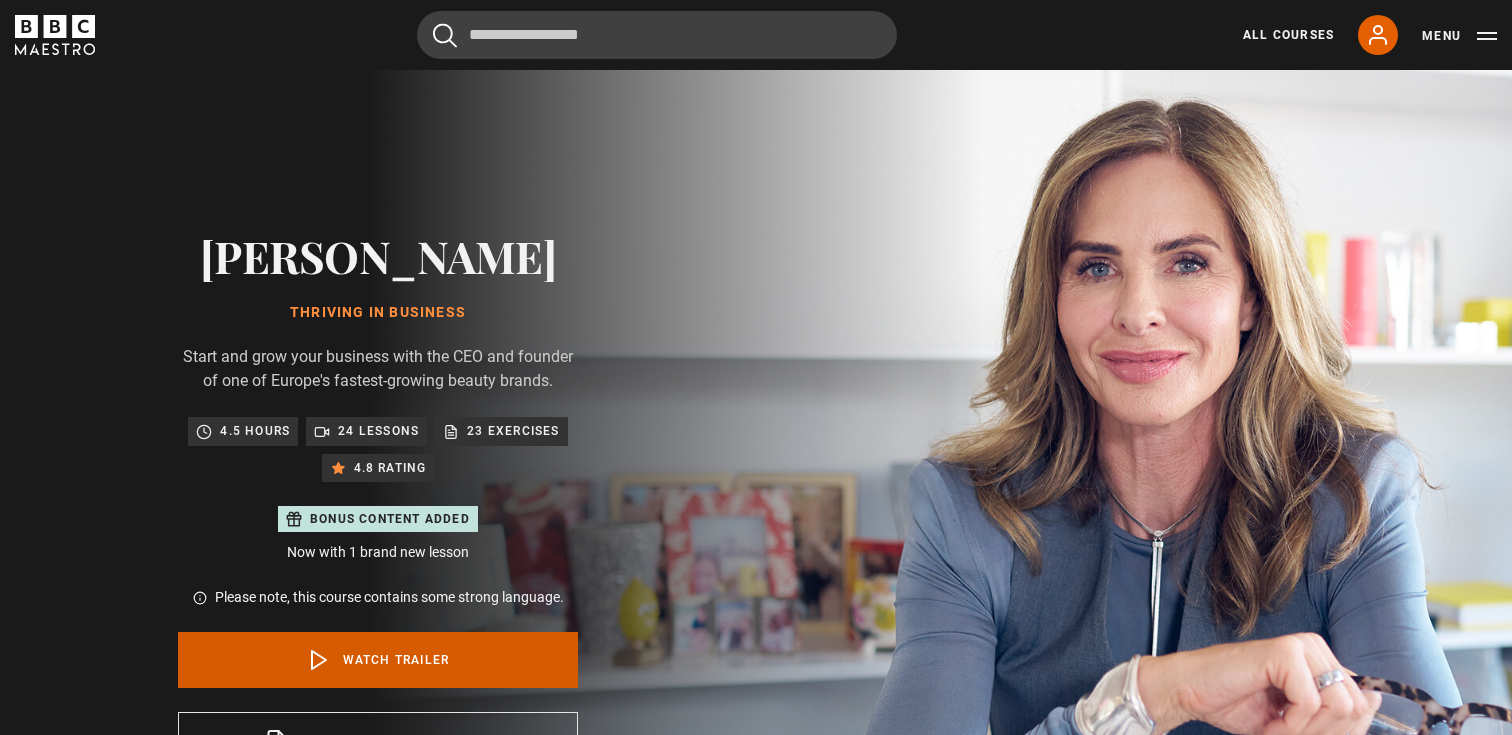 click on "Watch Trailer" at bounding box center [378, 660] 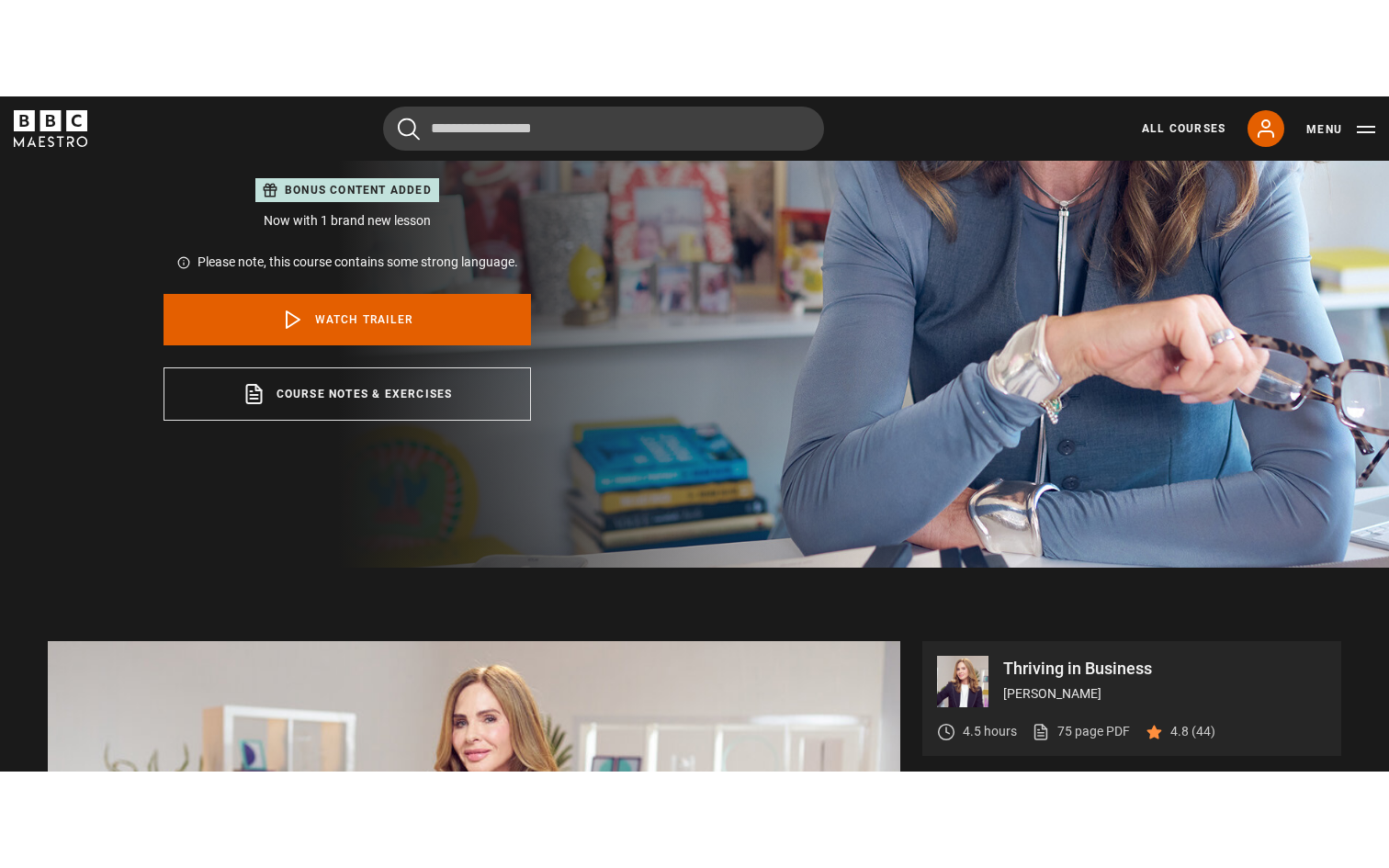 scroll, scrollTop: 797, scrollLeft: 0, axis: vertical 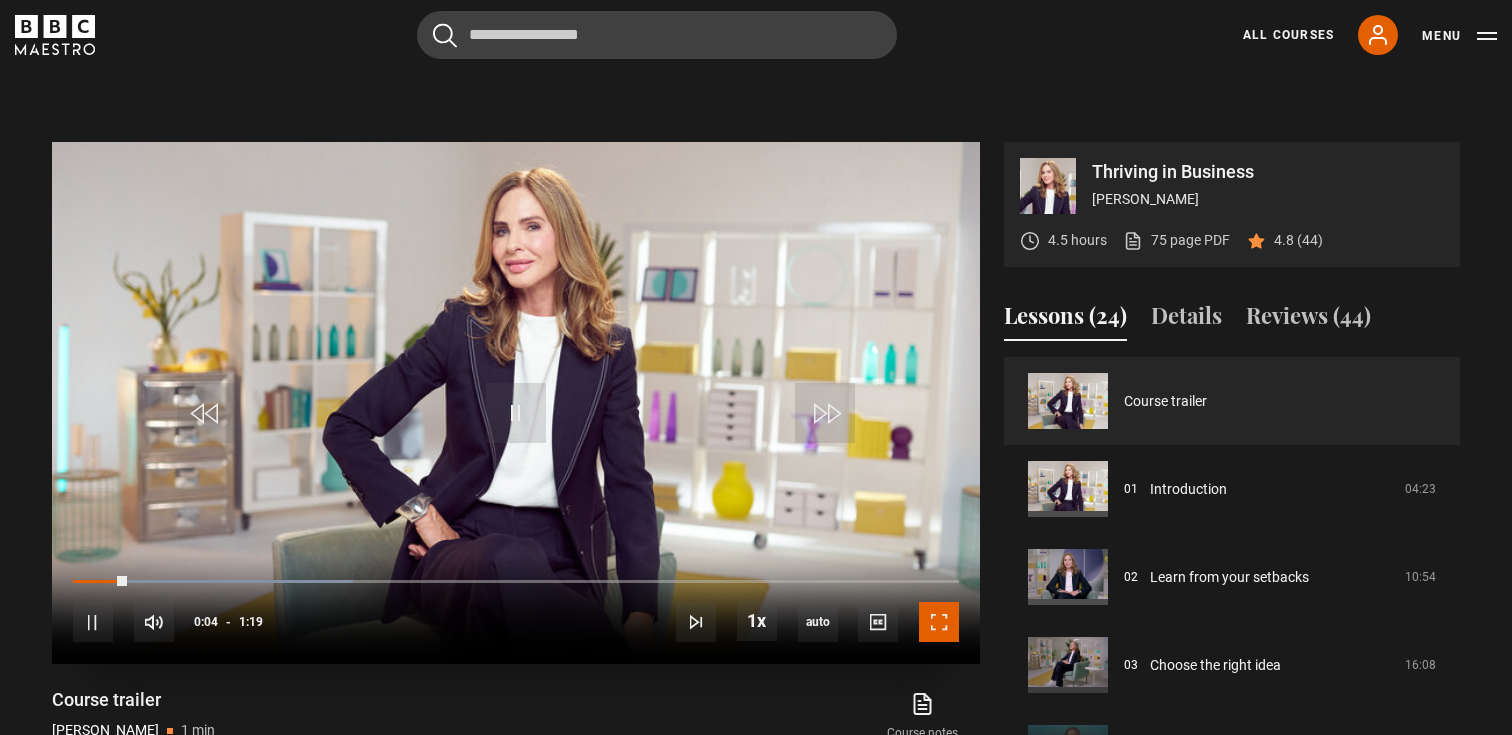click at bounding box center [939, 622] 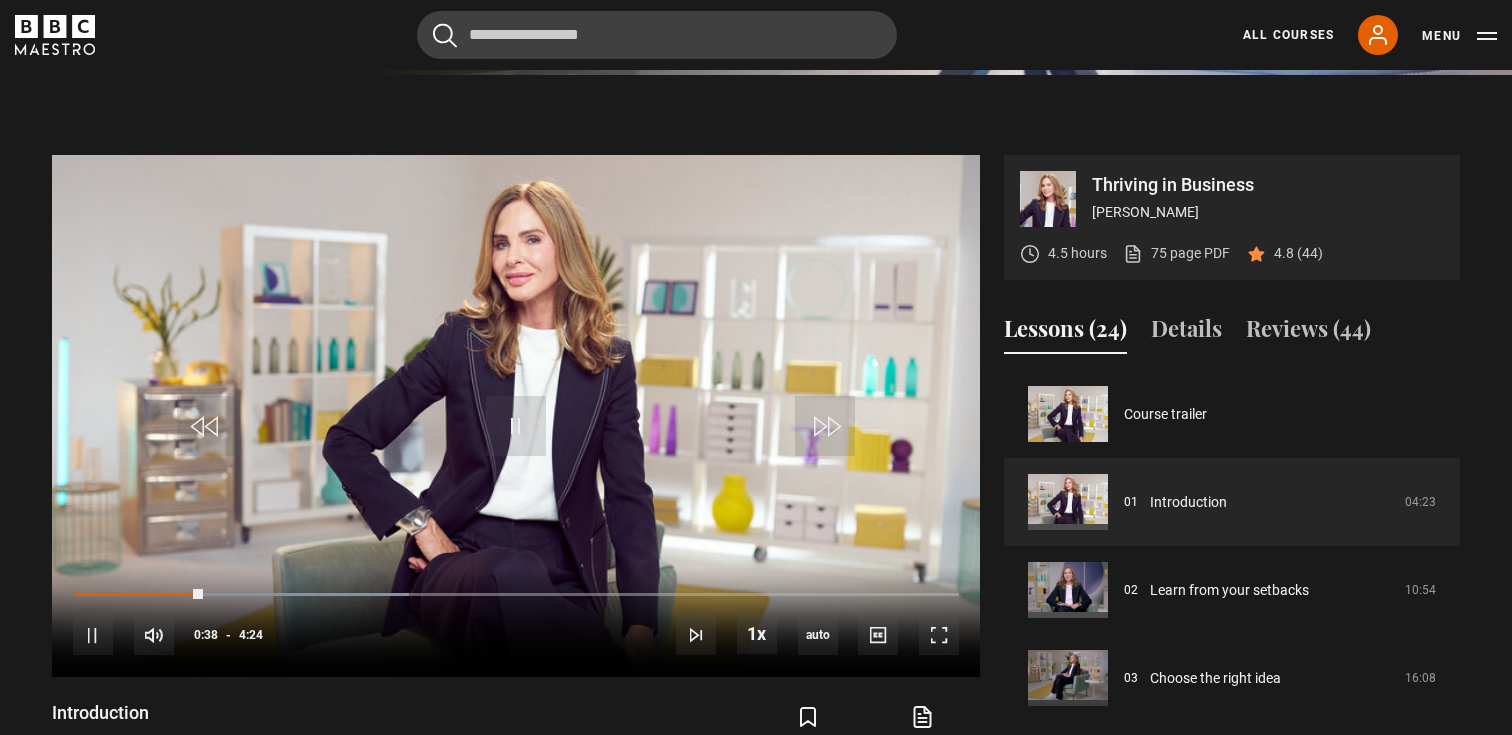 scroll, scrollTop: 870, scrollLeft: 0, axis: vertical 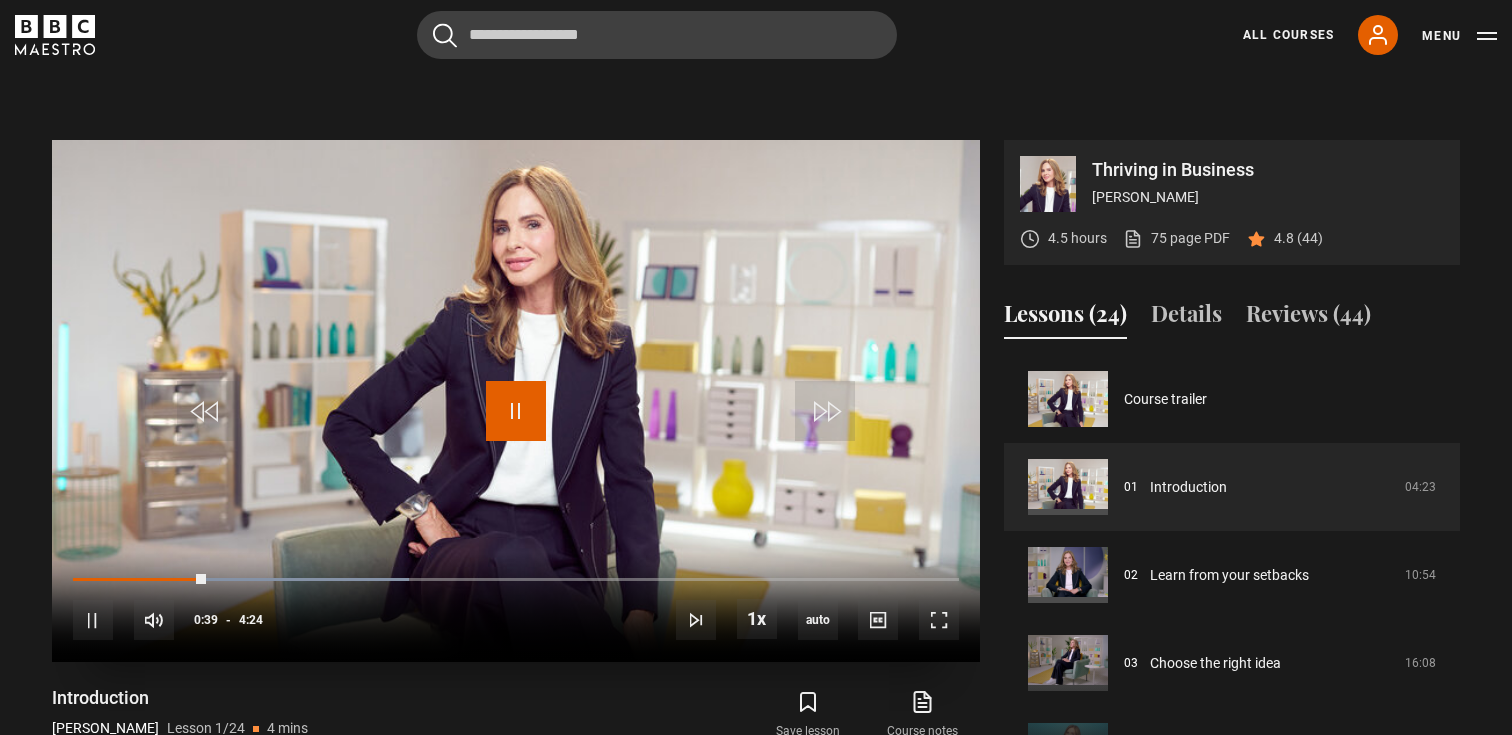 click at bounding box center (516, 411) 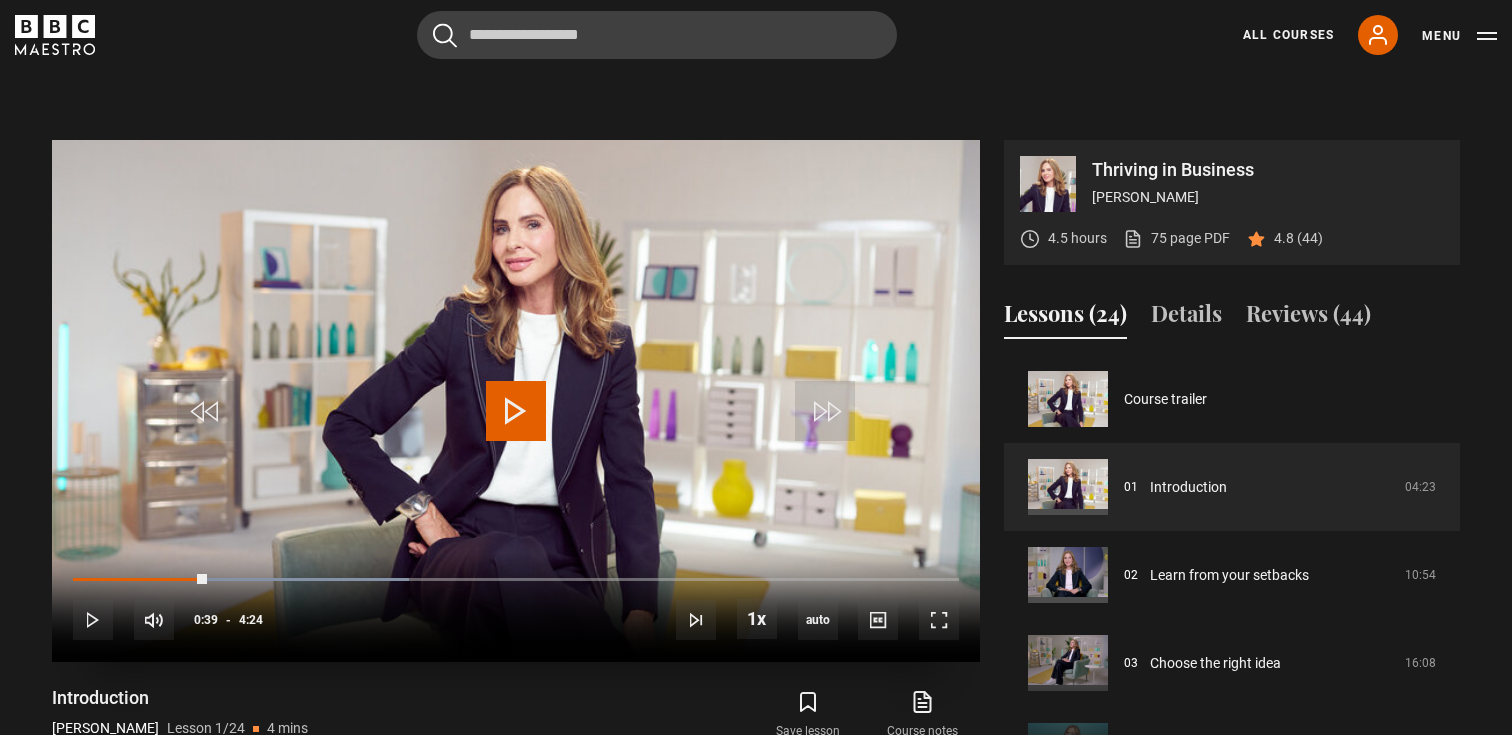 click at bounding box center (516, 411) 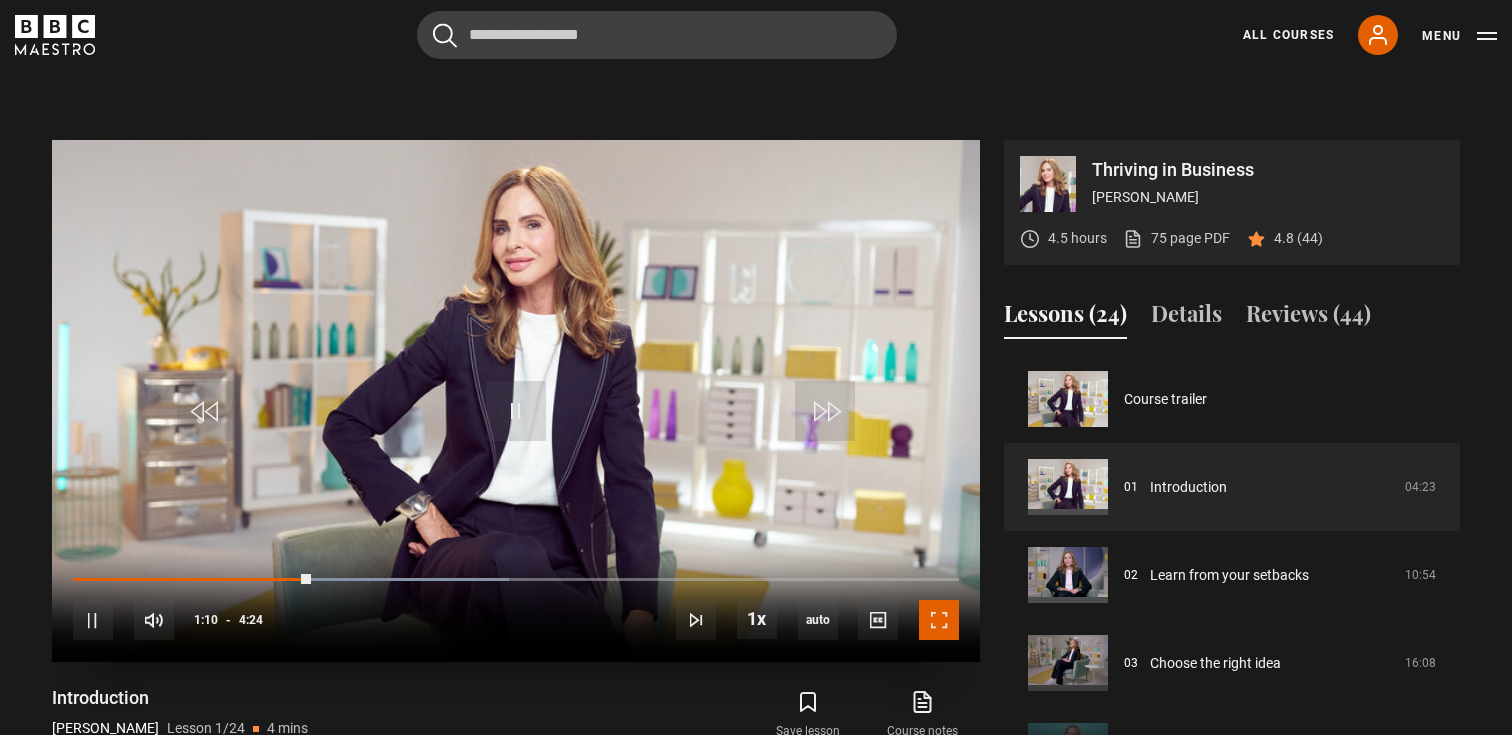 click at bounding box center (939, 620) 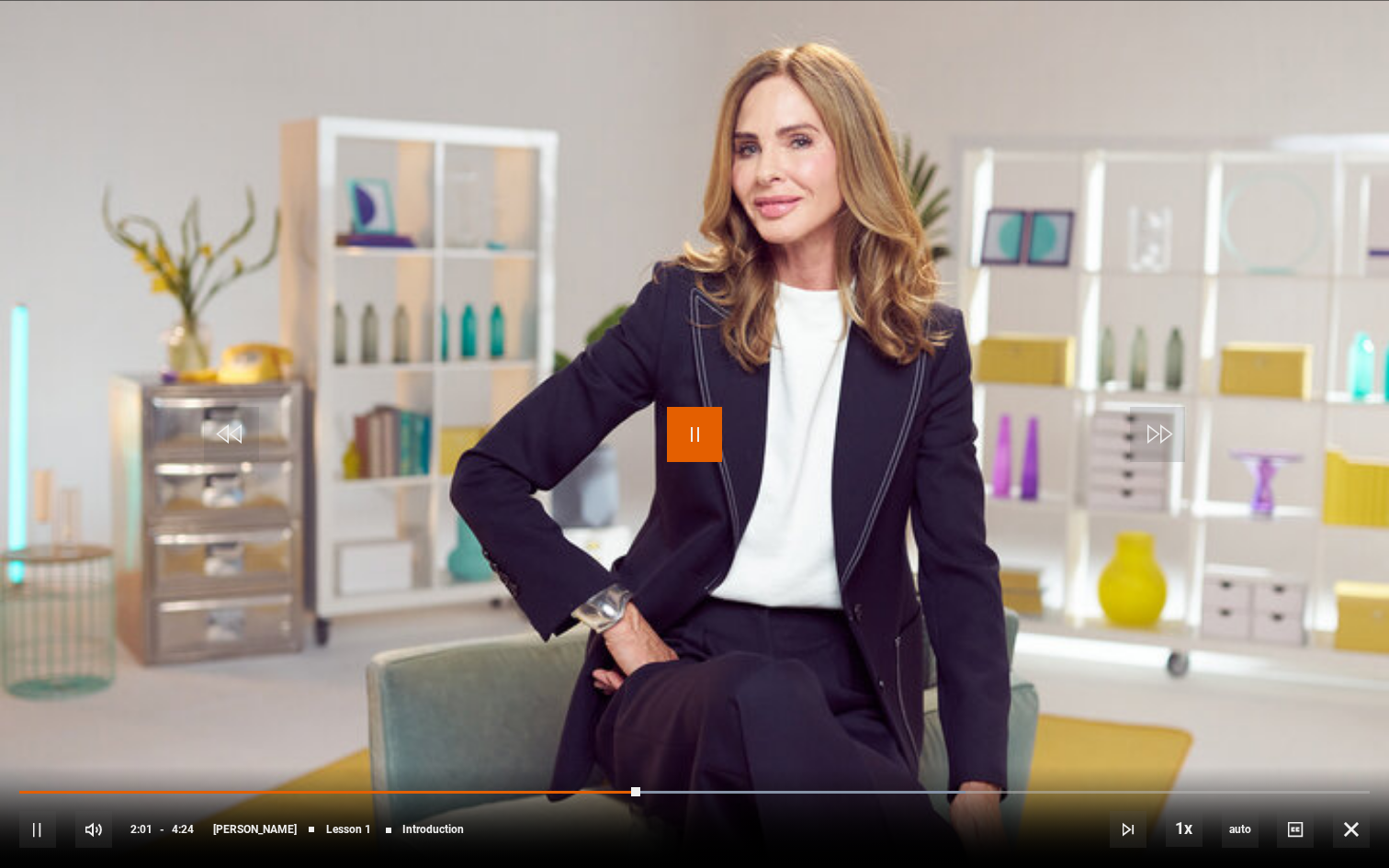 click at bounding box center [694, 434] 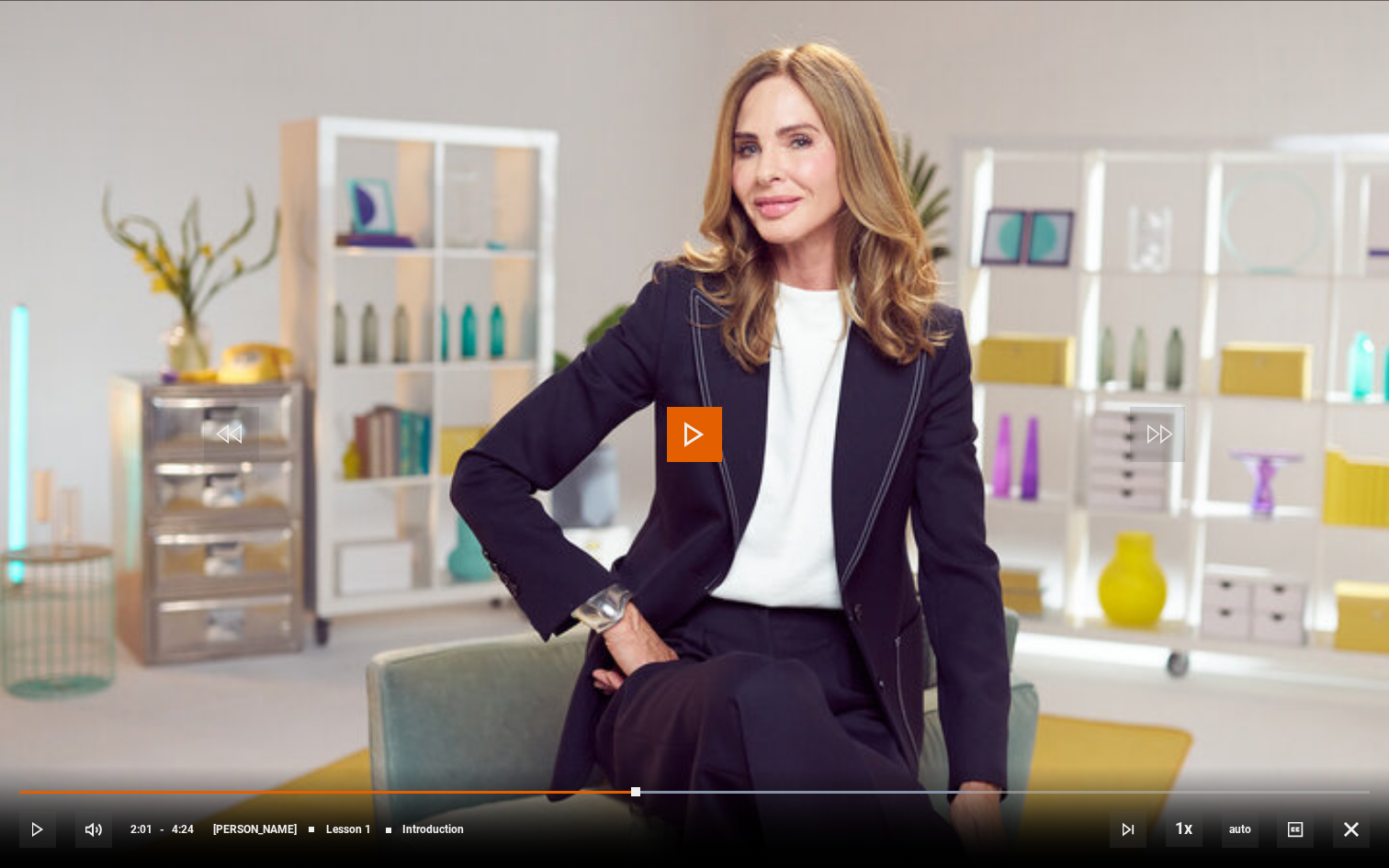 click at bounding box center (694, 434) 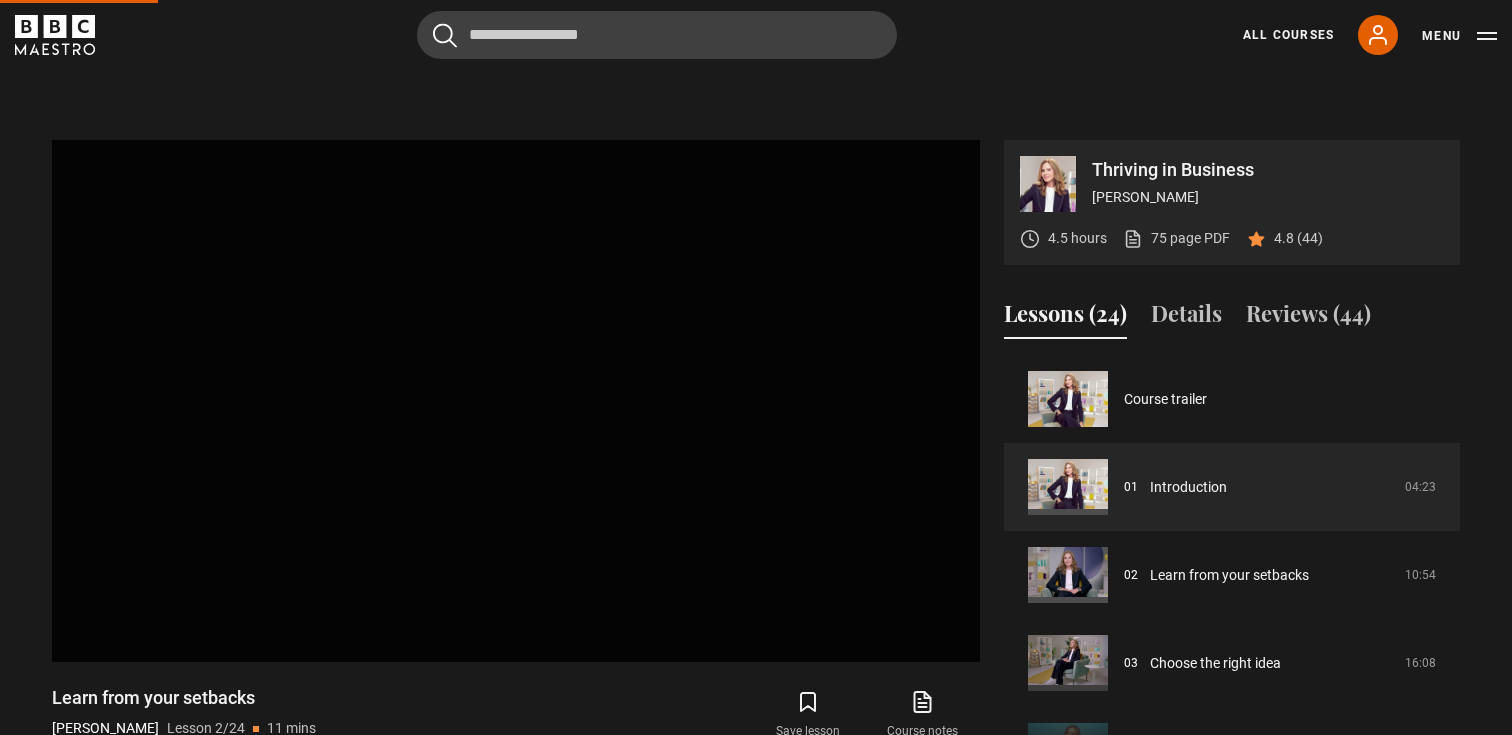 scroll, scrollTop: 929, scrollLeft: 0, axis: vertical 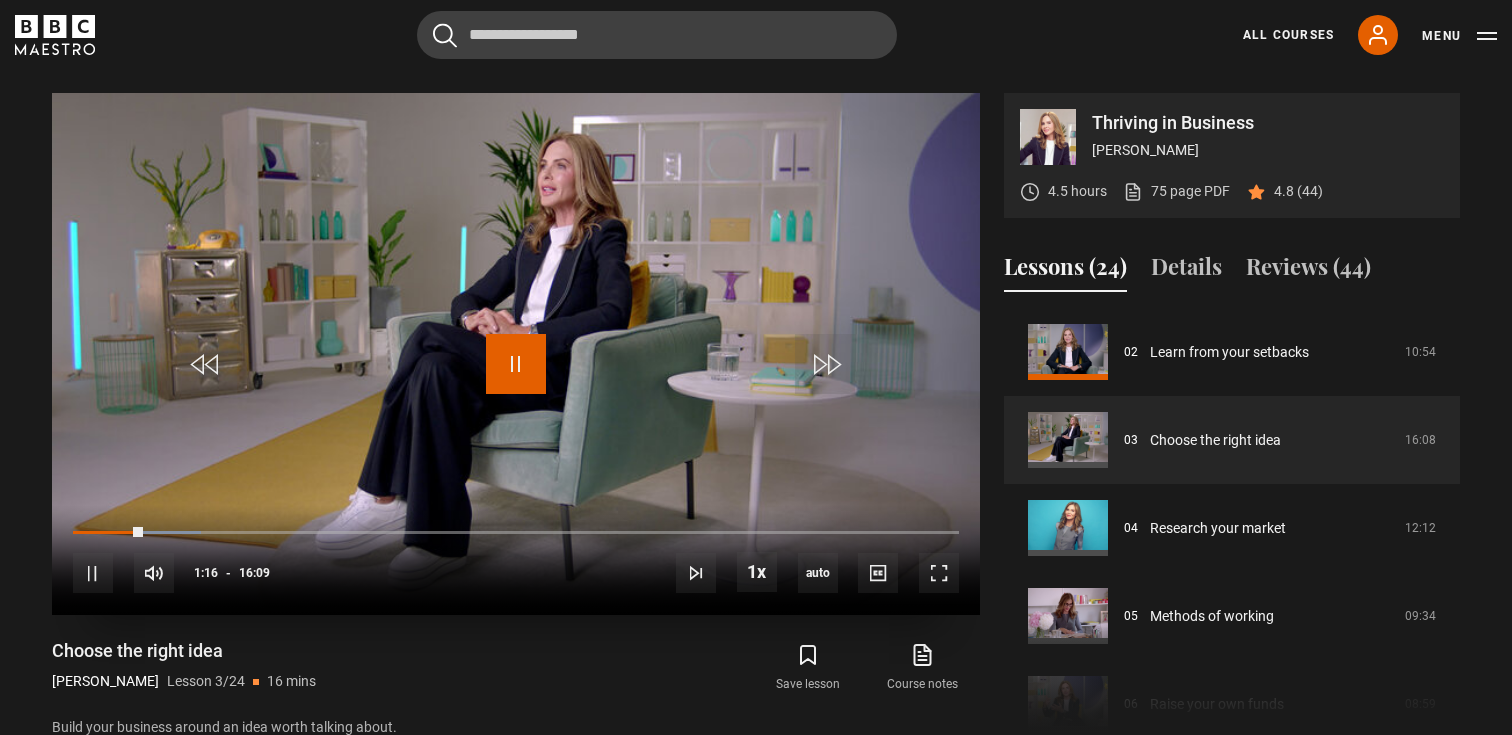 click at bounding box center [516, 364] 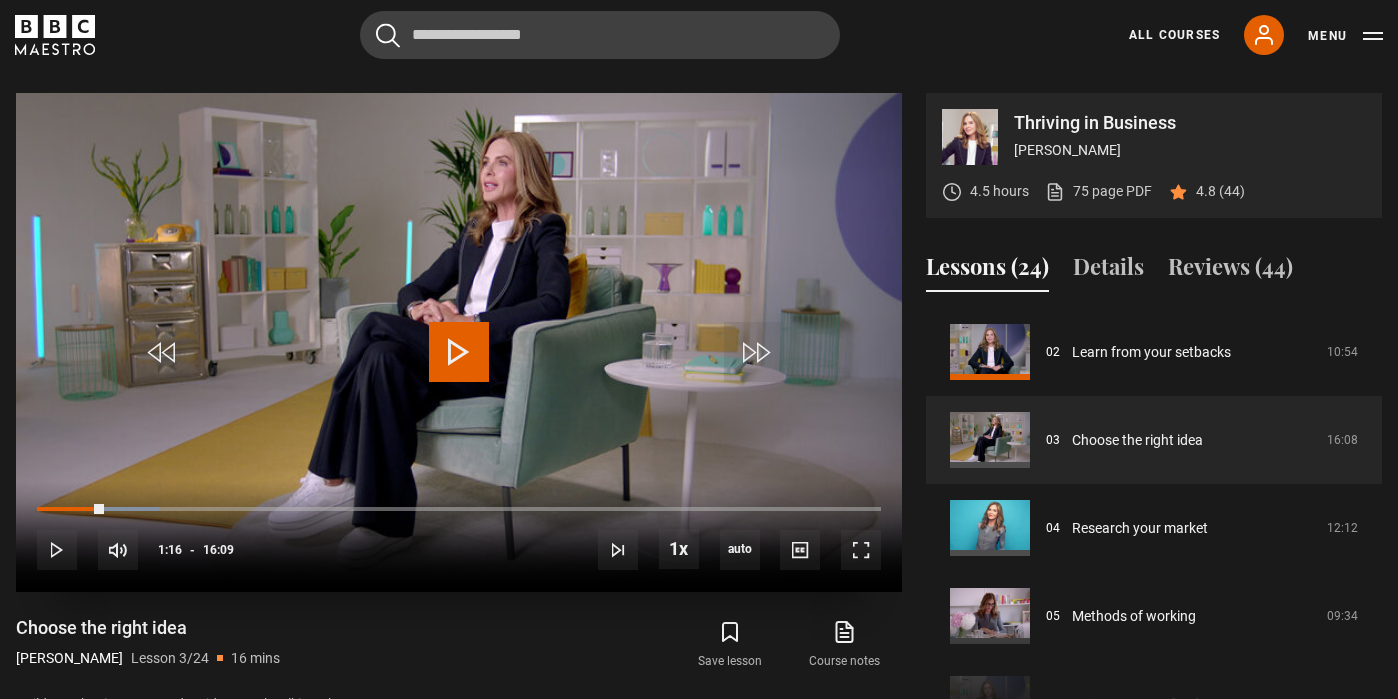 click at bounding box center (459, 352) 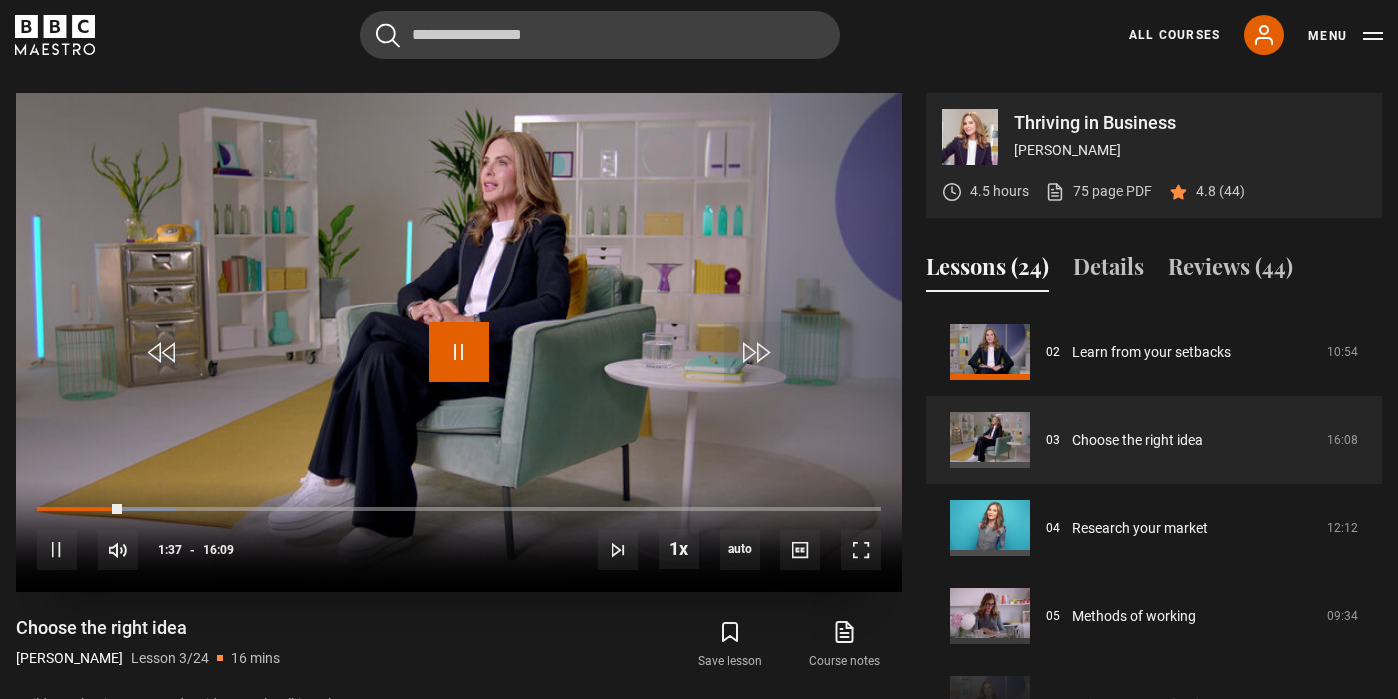 click at bounding box center [459, 352] 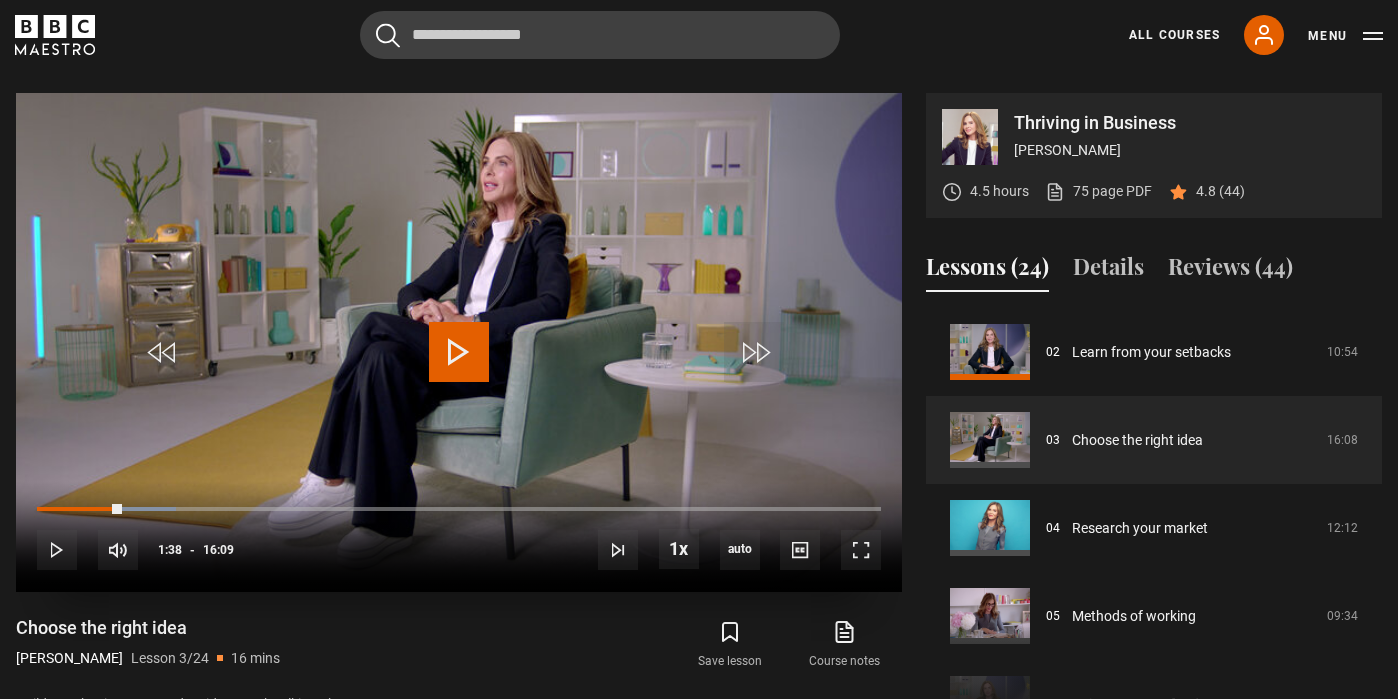 click at bounding box center (459, 352) 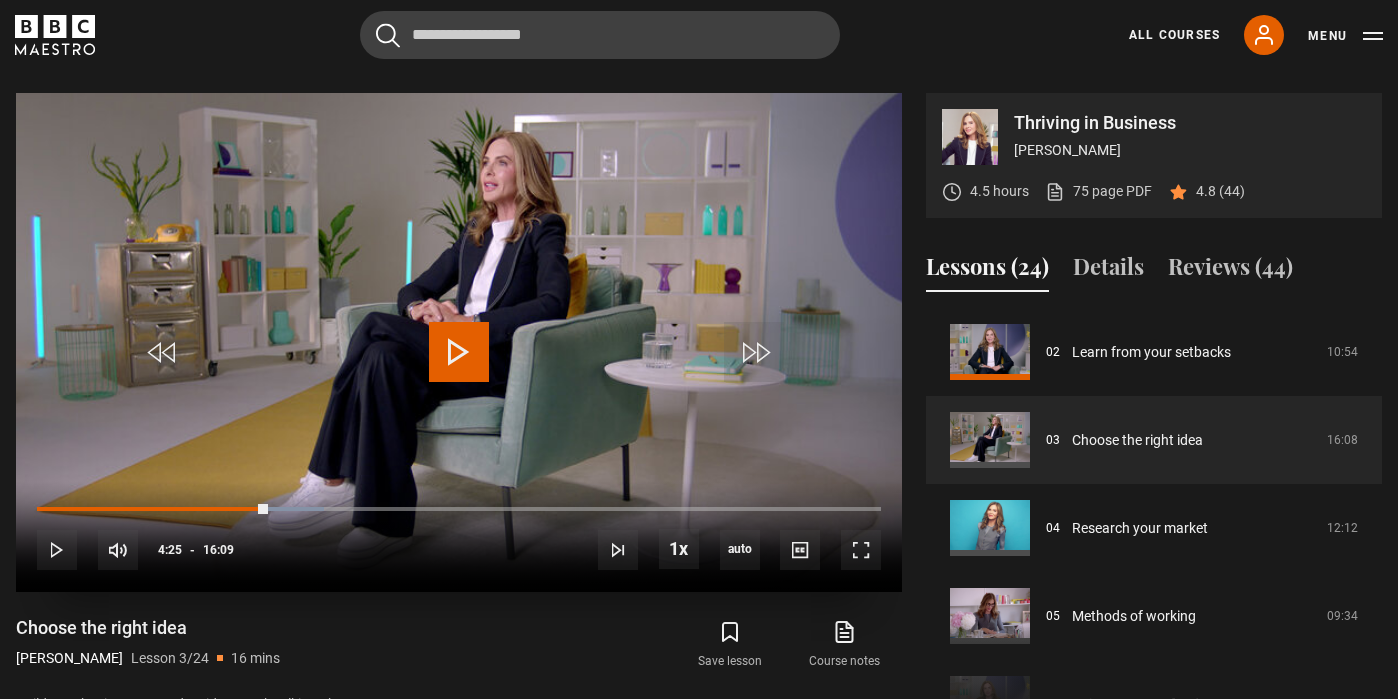 click at bounding box center (459, 352) 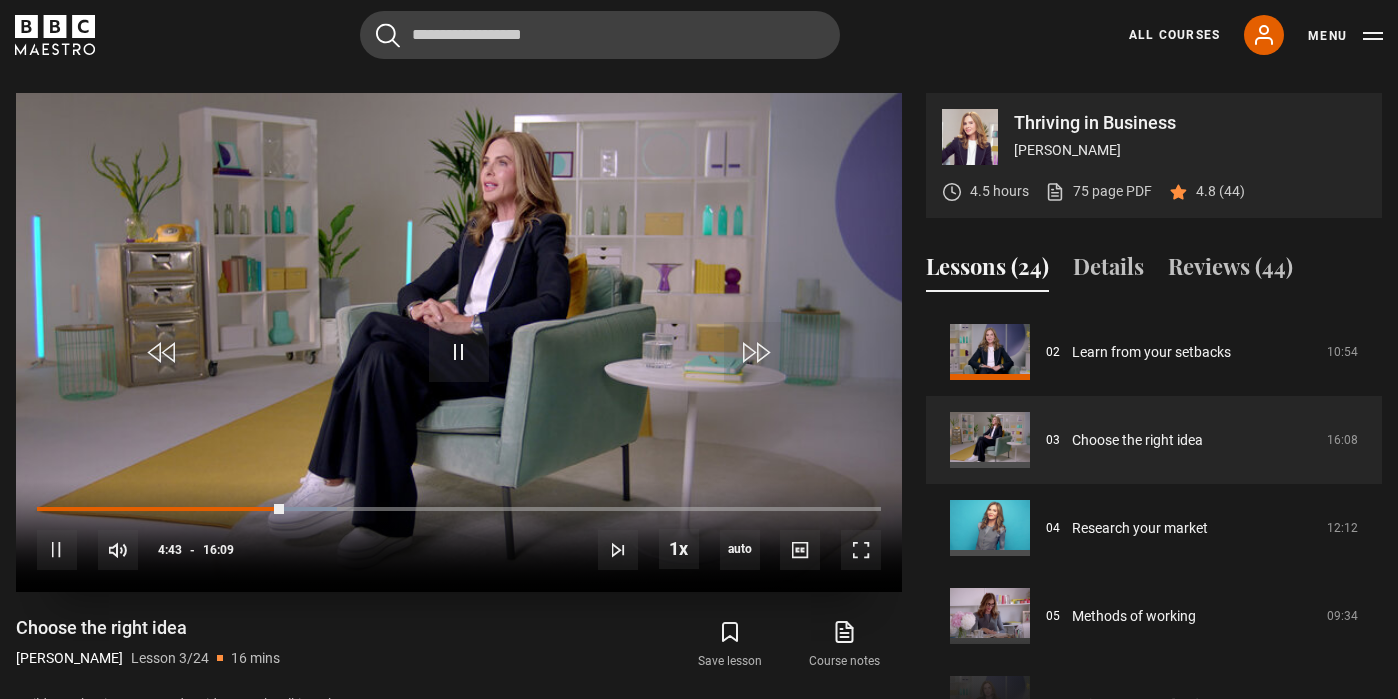 click on "10s Skip Back 10 seconds Pause 10s Skip Forward 10 seconds Loaded :  35.60% 00:55 04:43 Pause Mute Current Time  4:43 - Duration  16:09
[PERSON_NAME]
Lesson 3
Choose the right idea
1x Playback Rate 2x 1.5x 1x , selected 0.5x auto Quality 360p 720p 1080p 2160p Auto , selected Captions captions off , selected English  Captions" at bounding box center (459, 536) 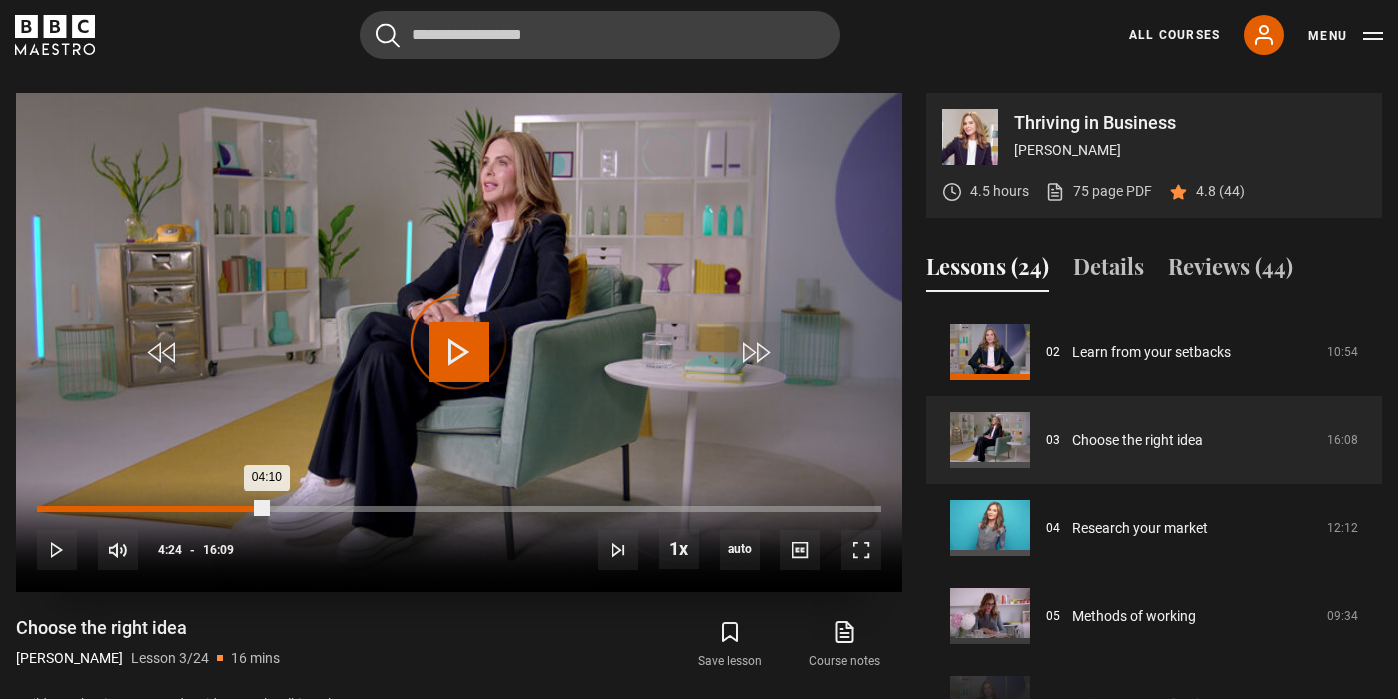 drag, startPoint x: 275, startPoint y: 505, endPoint x: 254, endPoint y: 505, distance: 21 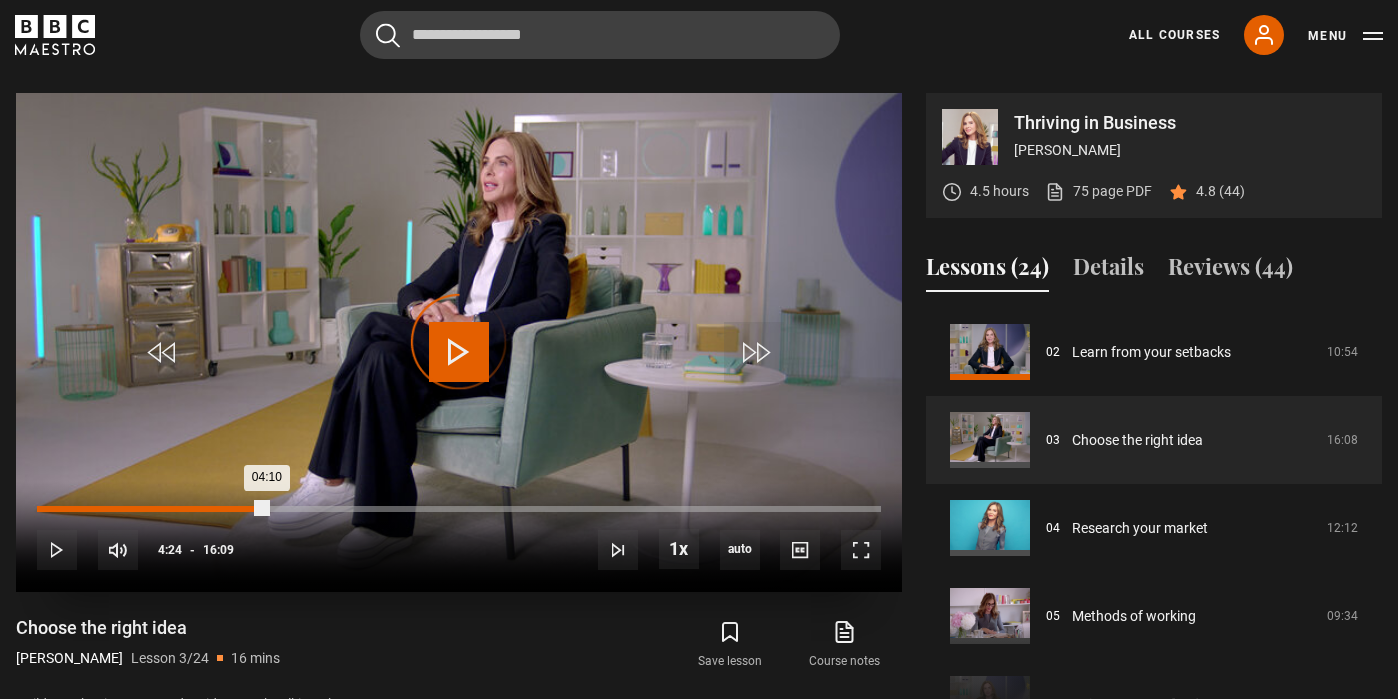 click on "04:10" at bounding box center [152, 509] 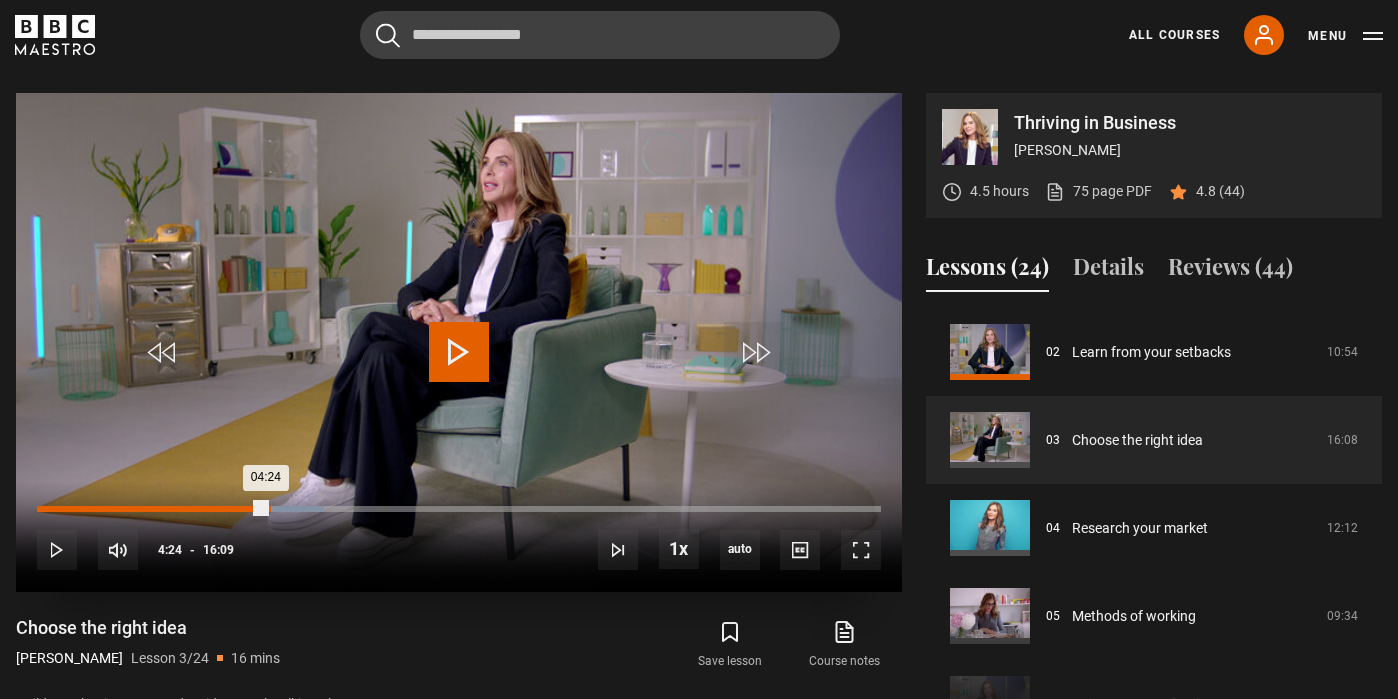 click on "04:24" at bounding box center [151, 509] 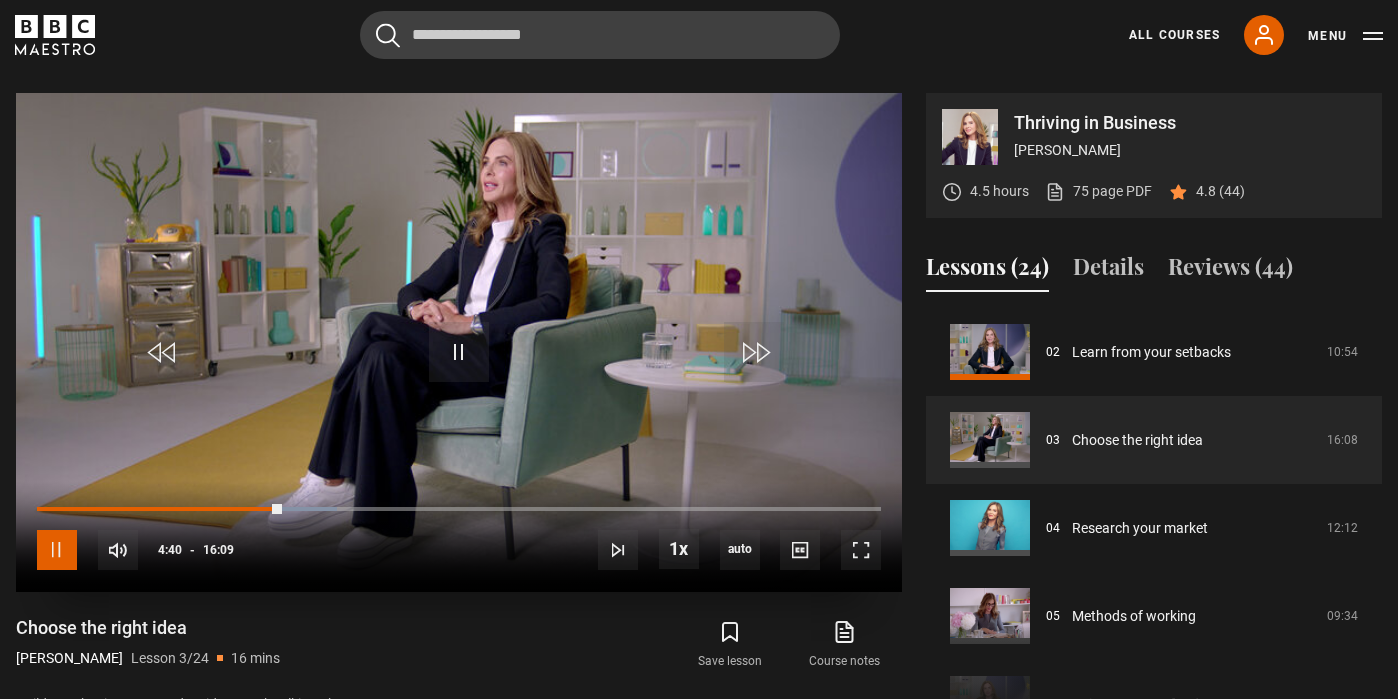 click at bounding box center (57, 550) 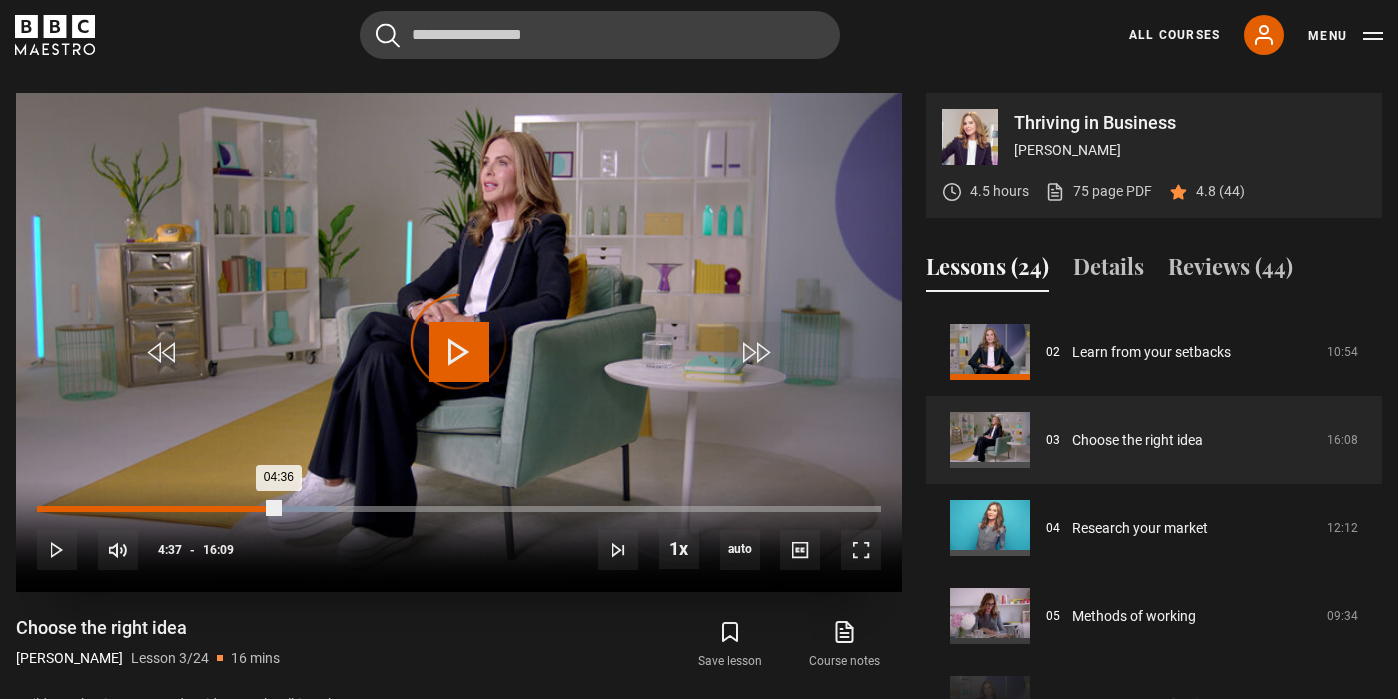 click on "04:36" at bounding box center (158, 509) 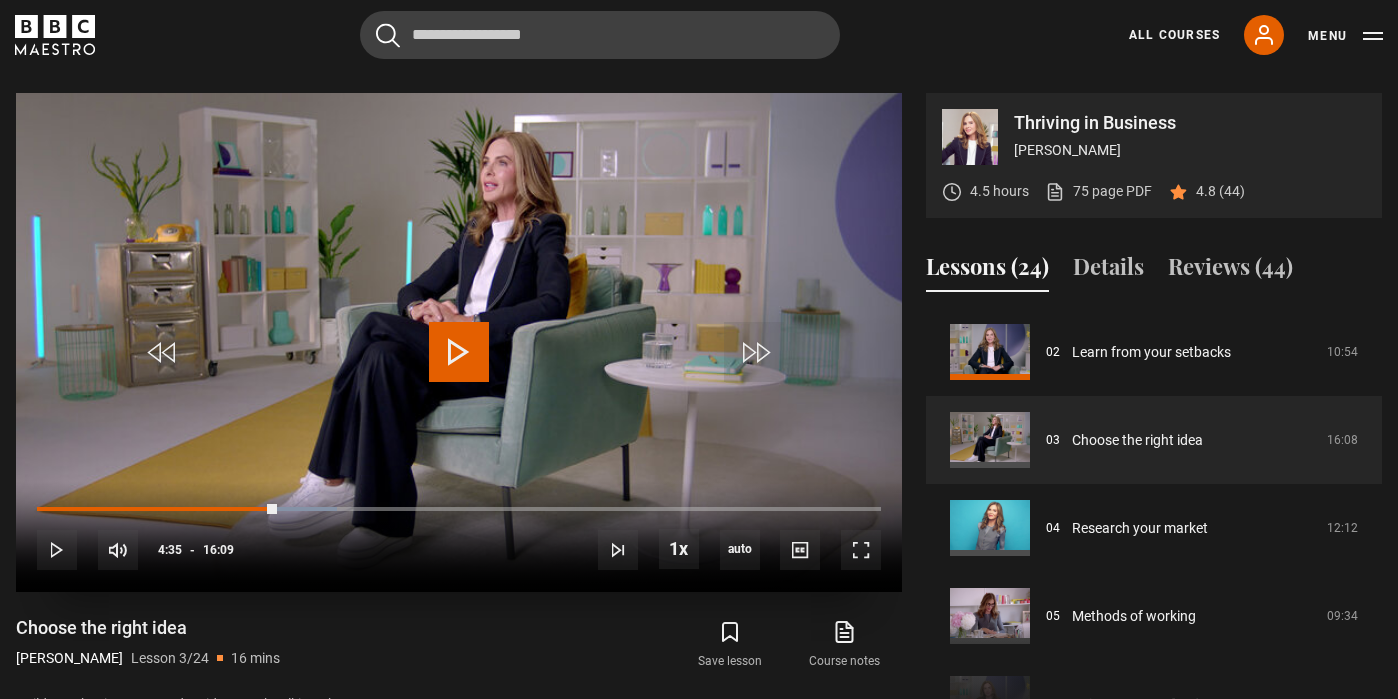 click at bounding box center [459, 352] 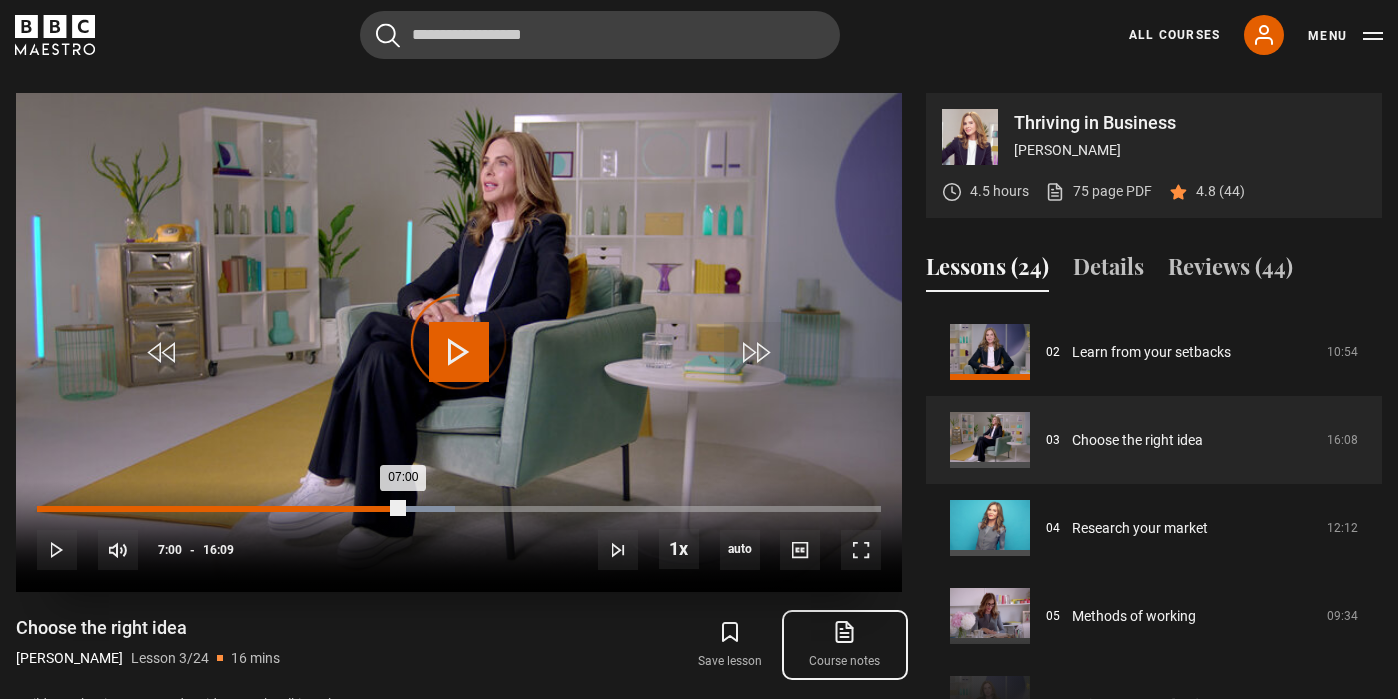click on "Loaded :  49.54% 06:32 07:00" at bounding box center (459, 509) 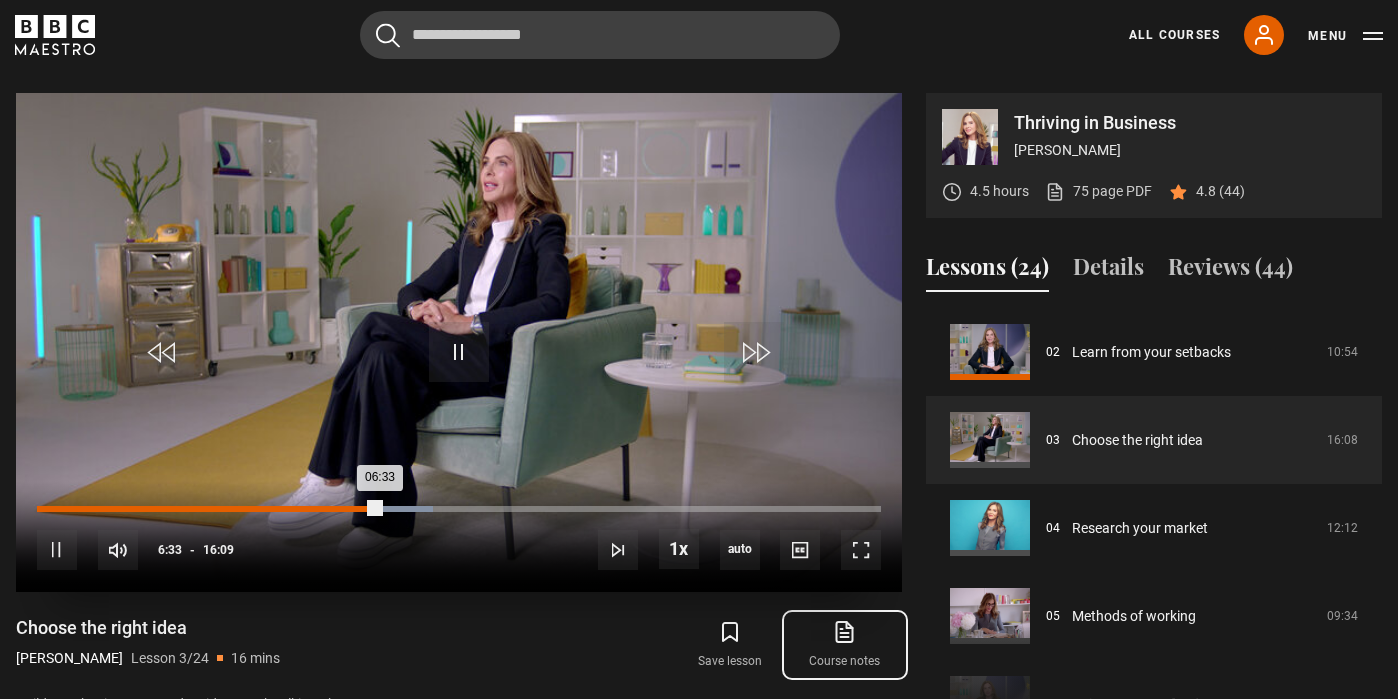 click on "06:33" at bounding box center (208, 509) 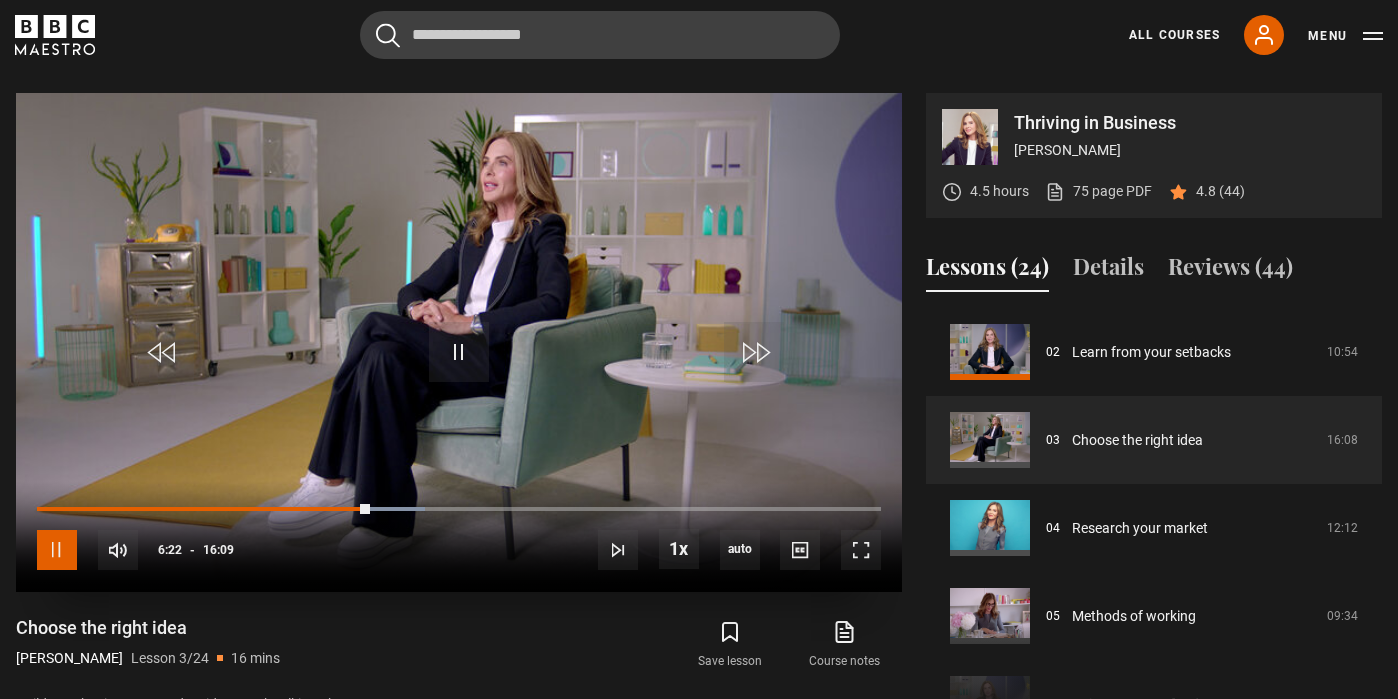 click at bounding box center [57, 550] 